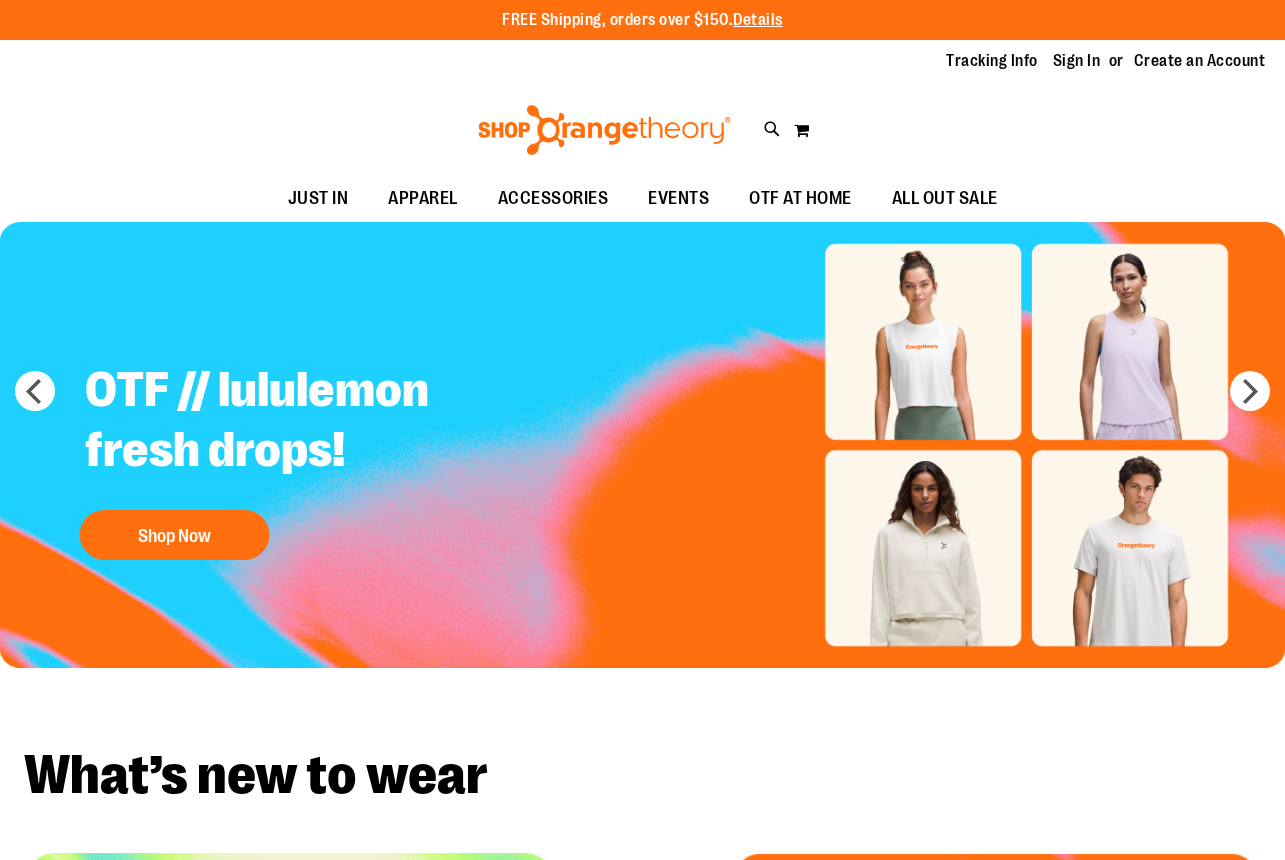 scroll, scrollTop: 0, scrollLeft: 0, axis: both 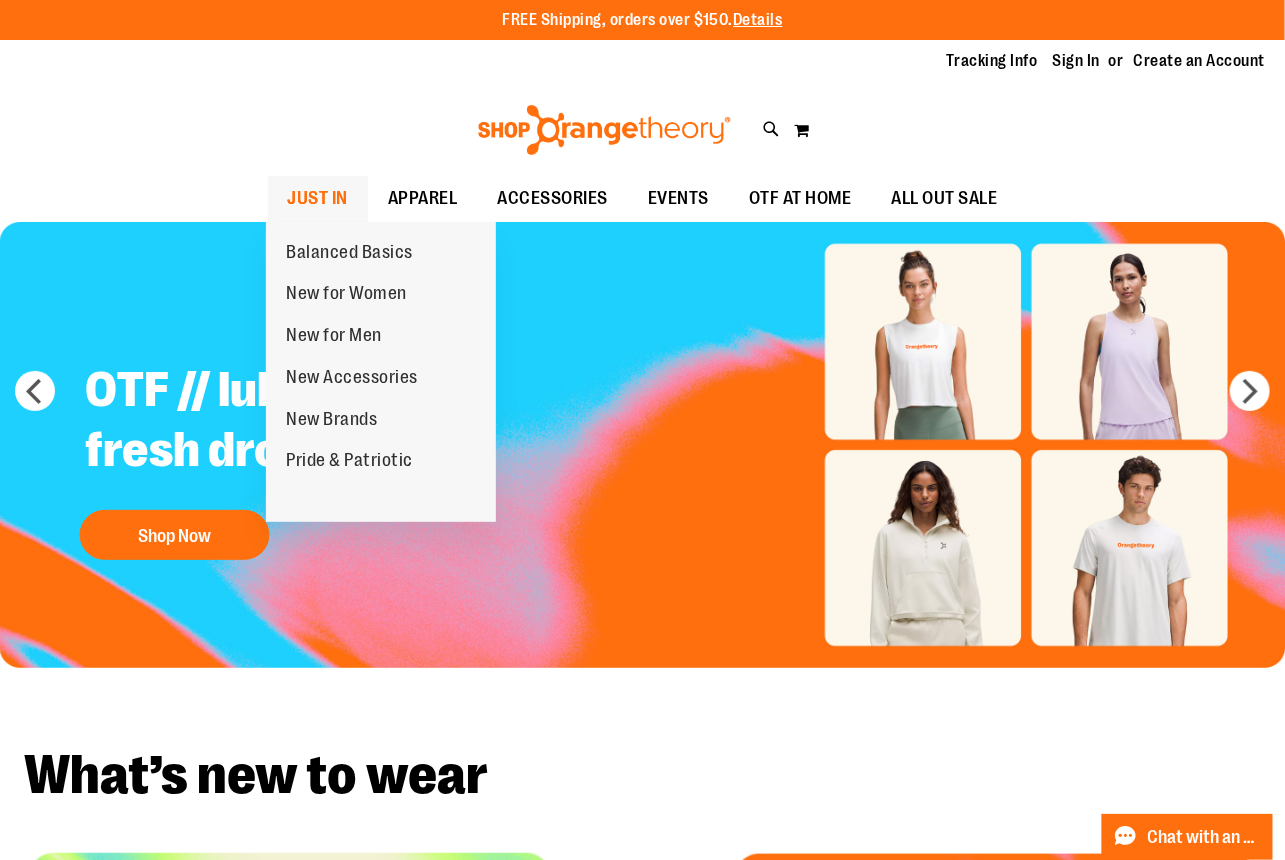 type on "**********" 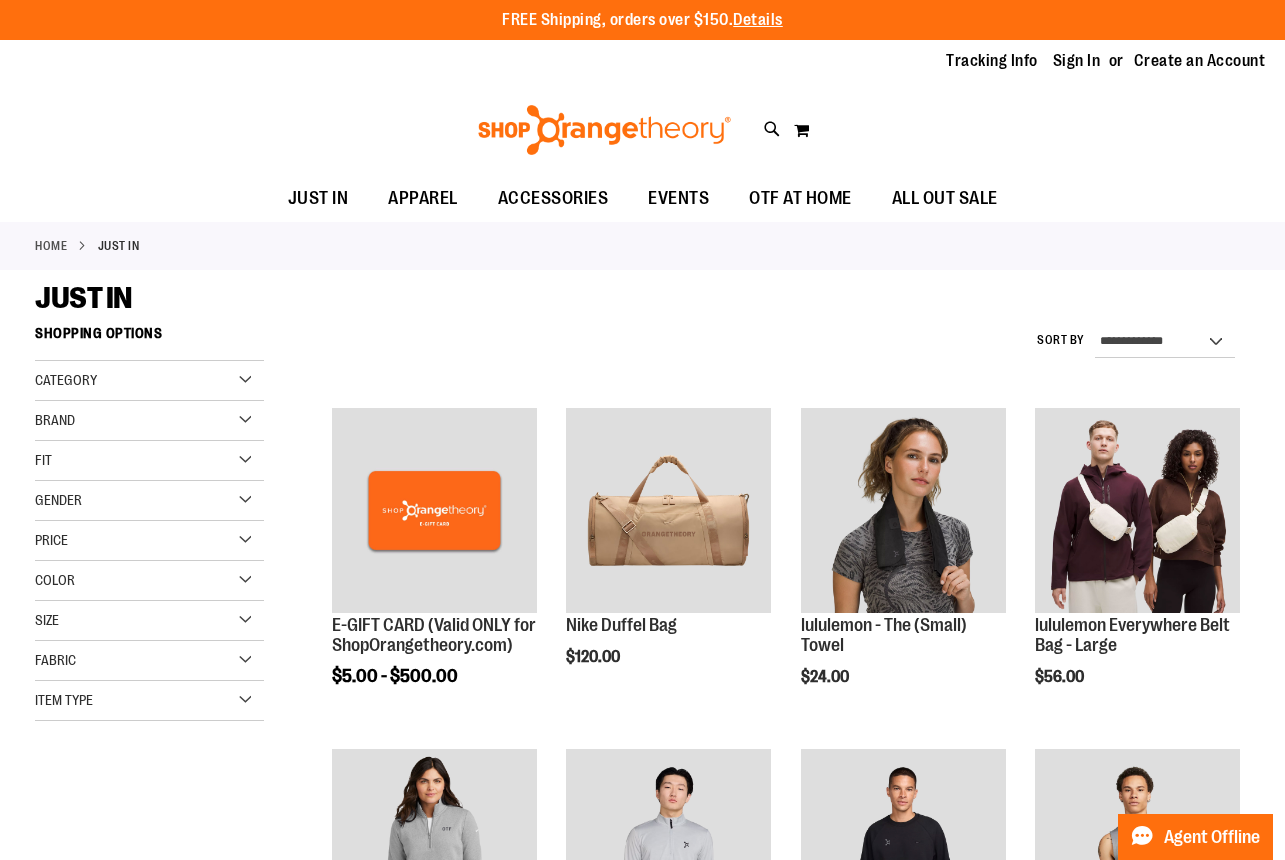 scroll, scrollTop: 0, scrollLeft: 0, axis: both 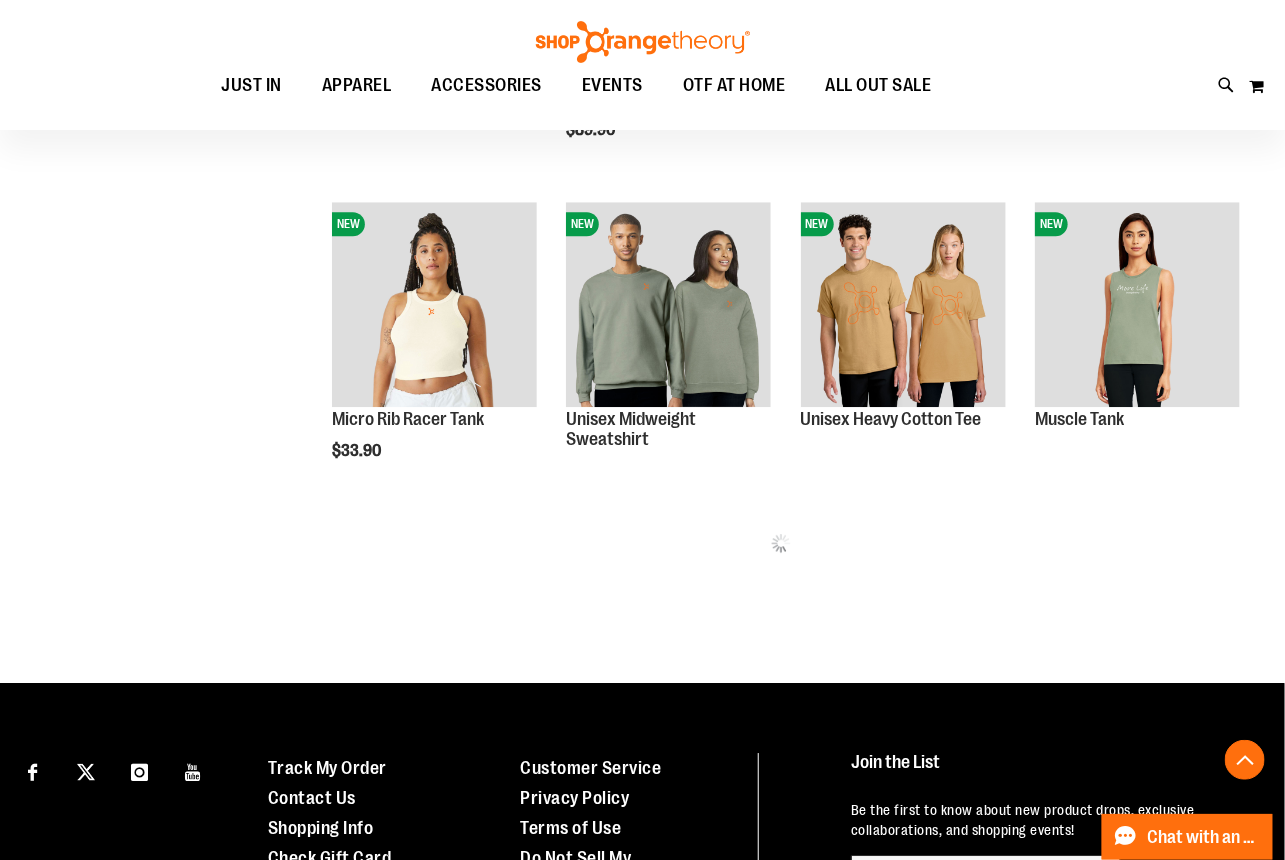 type on "**********" 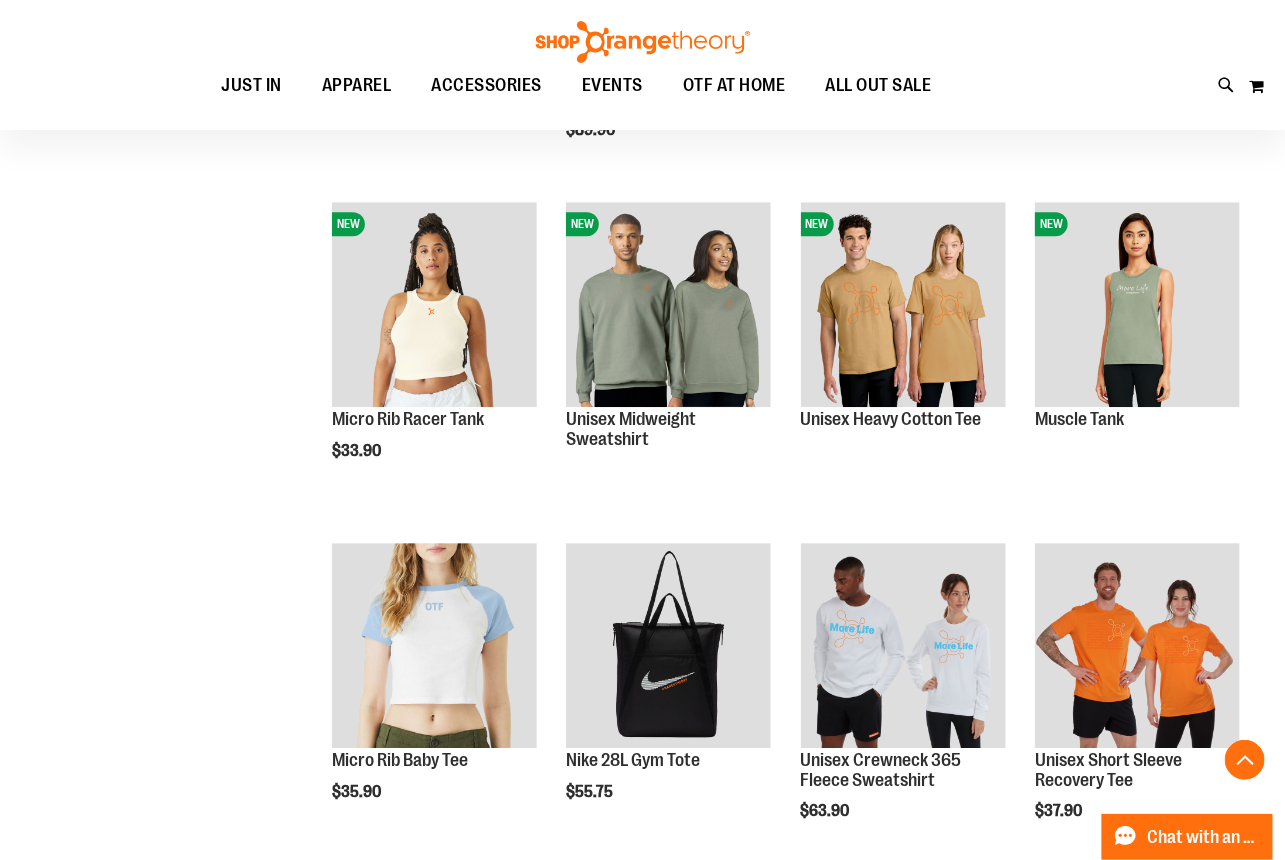 drag, startPoint x: 229, startPoint y: 745, endPoint x: 185, endPoint y: 411, distance: 336.88574 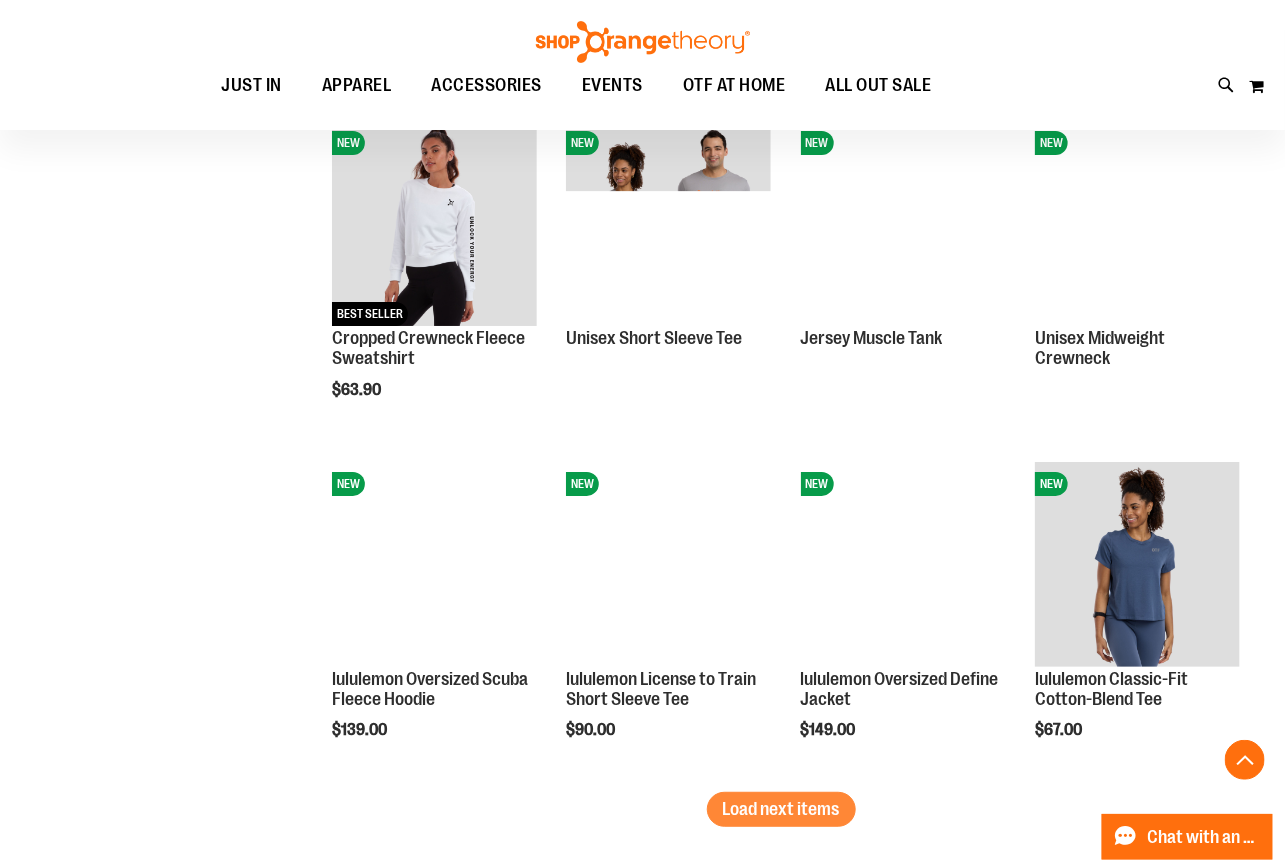 scroll, scrollTop: 2726, scrollLeft: 0, axis: vertical 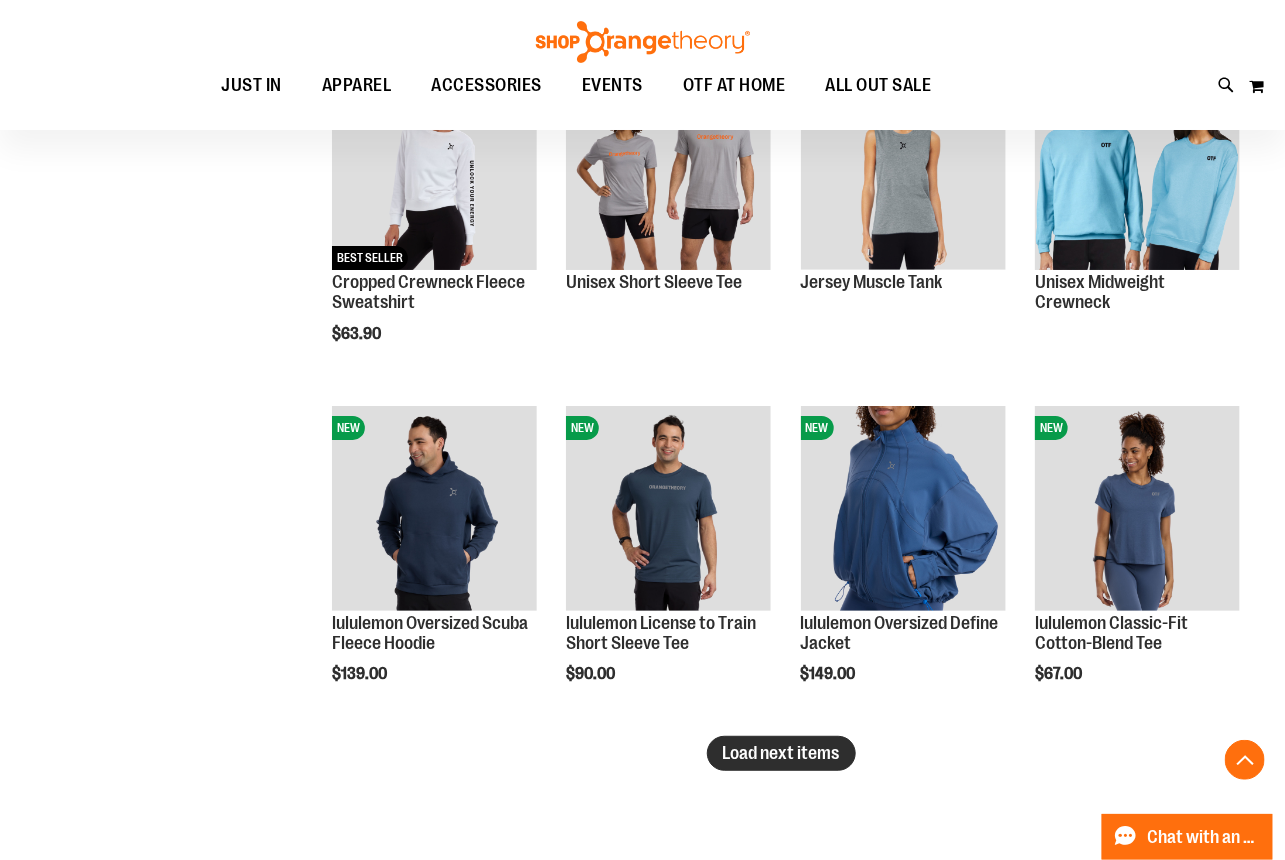 click on "Load next items" at bounding box center (781, 753) 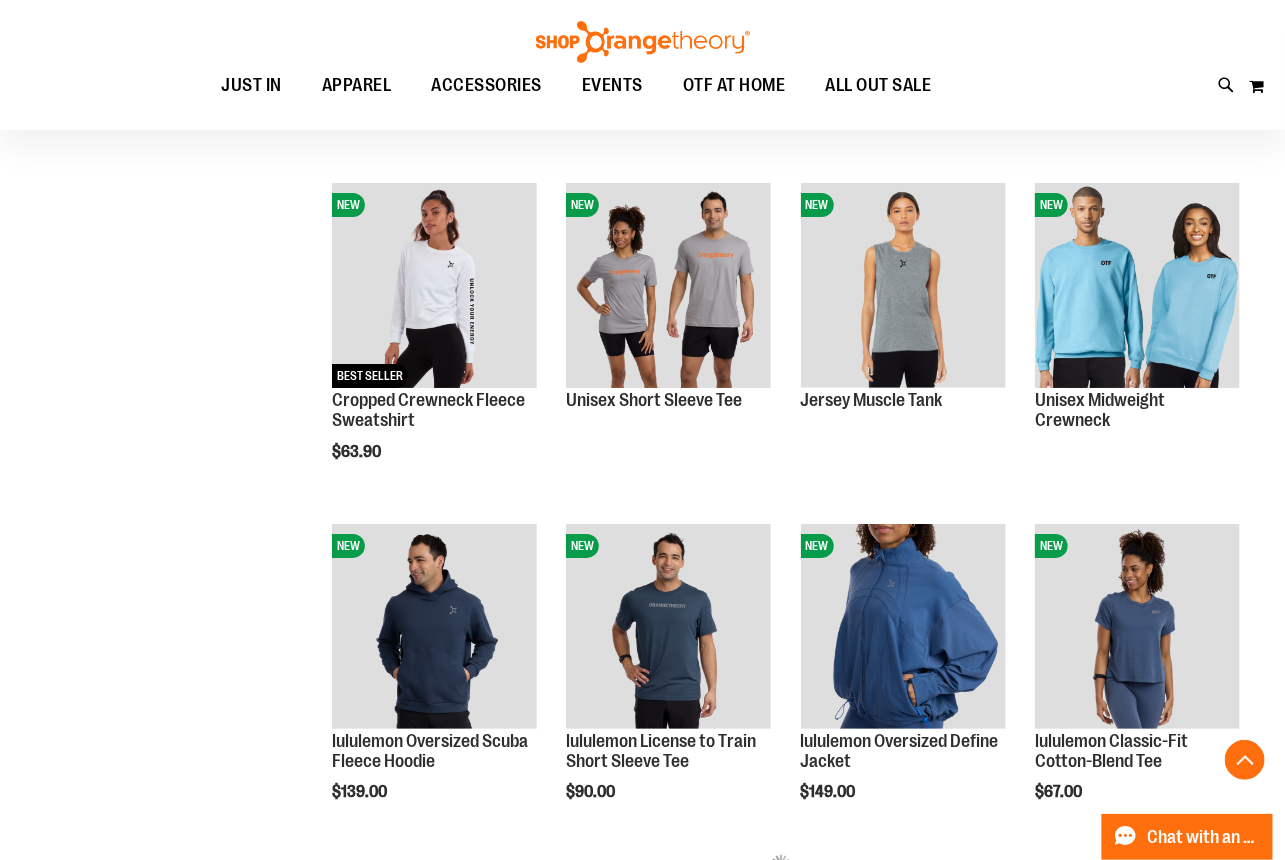 scroll, scrollTop: 2635, scrollLeft: 0, axis: vertical 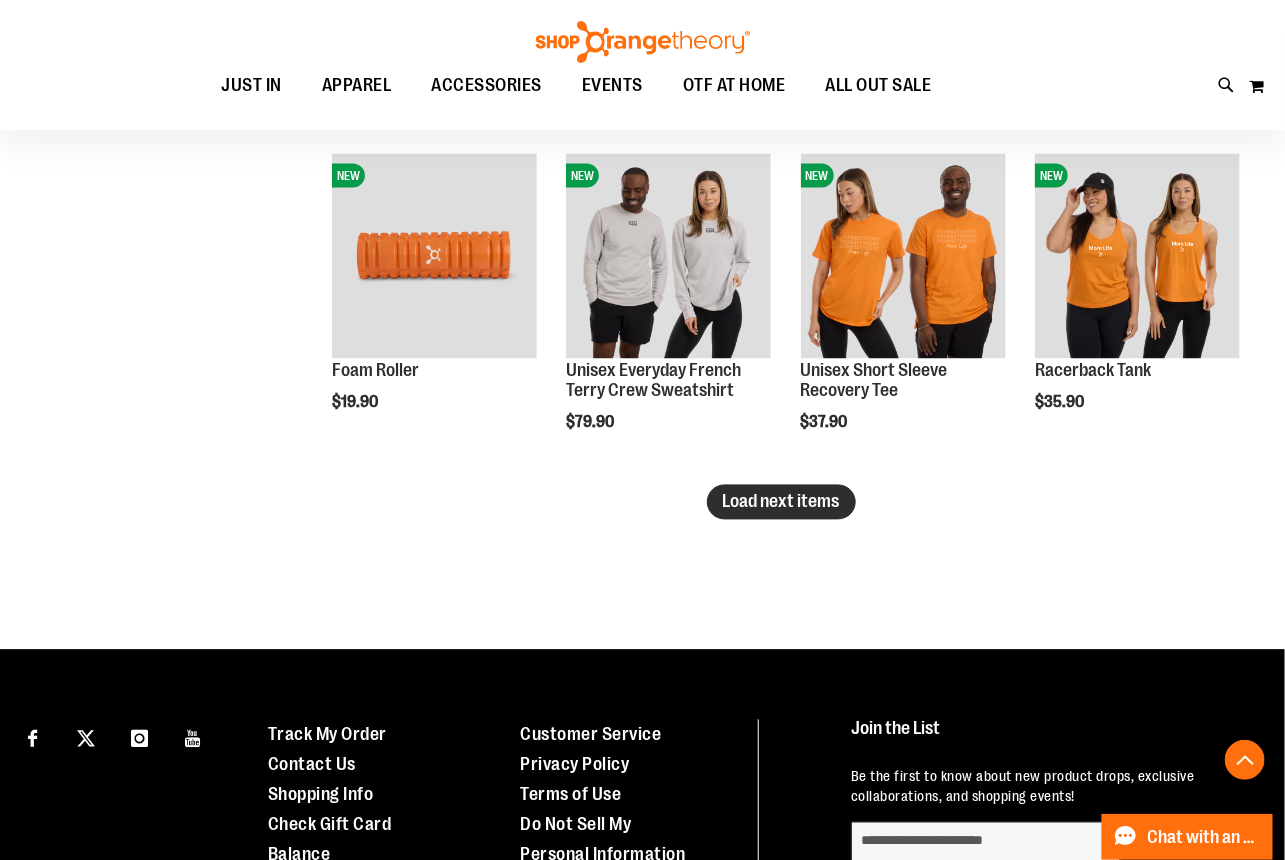 click on "Load next items" at bounding box center [781, 502] 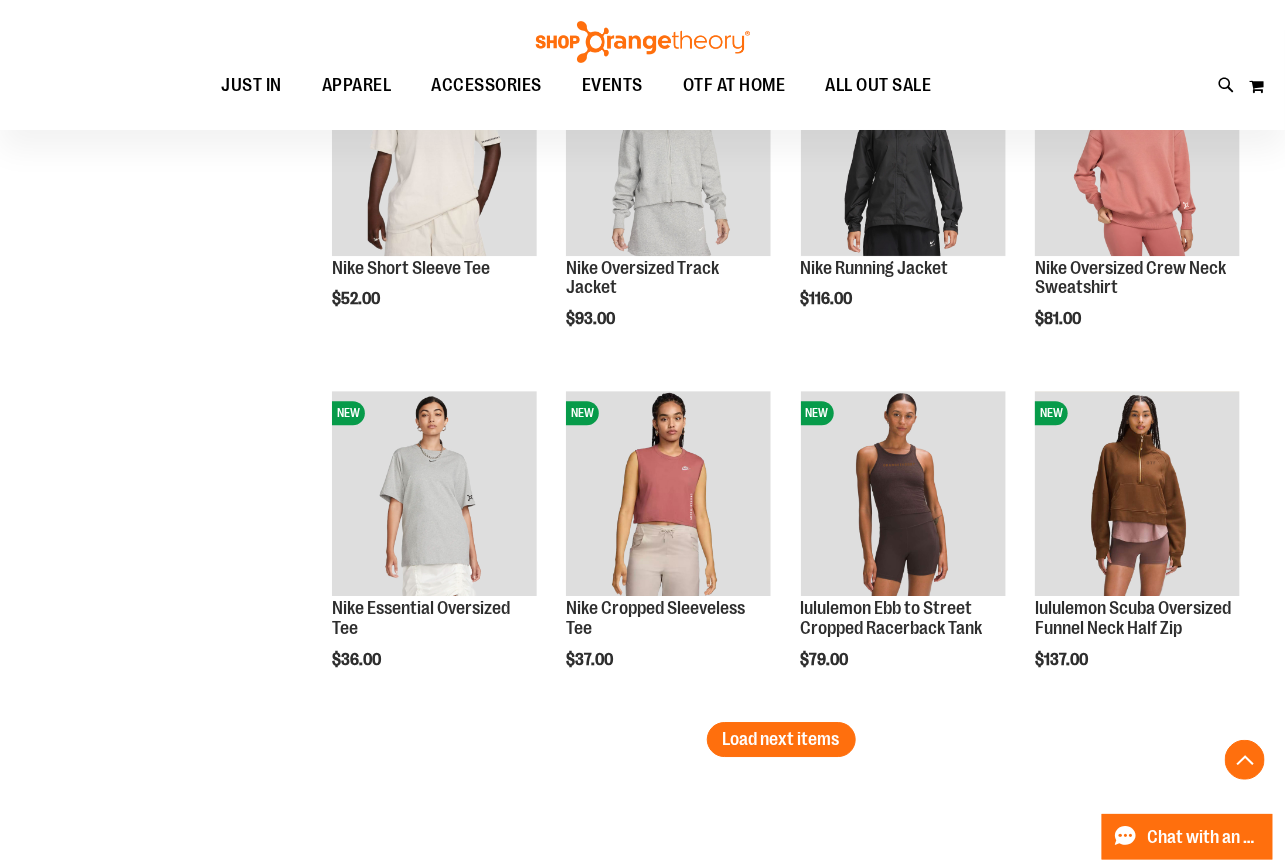 scroll, scrollTop: 4817, scrollLeft: 0, axis: vertical 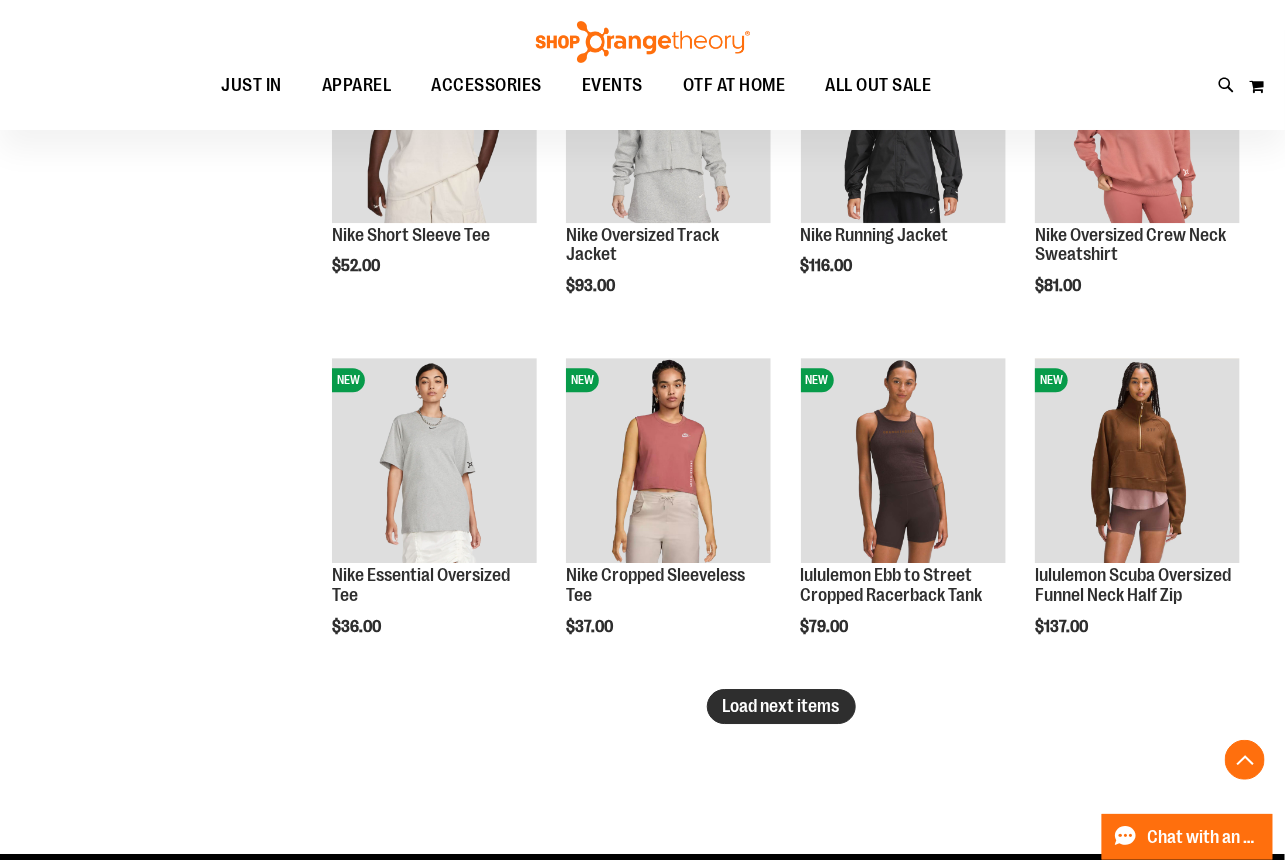 click on "Load next items" at bounding box center (781, 706) 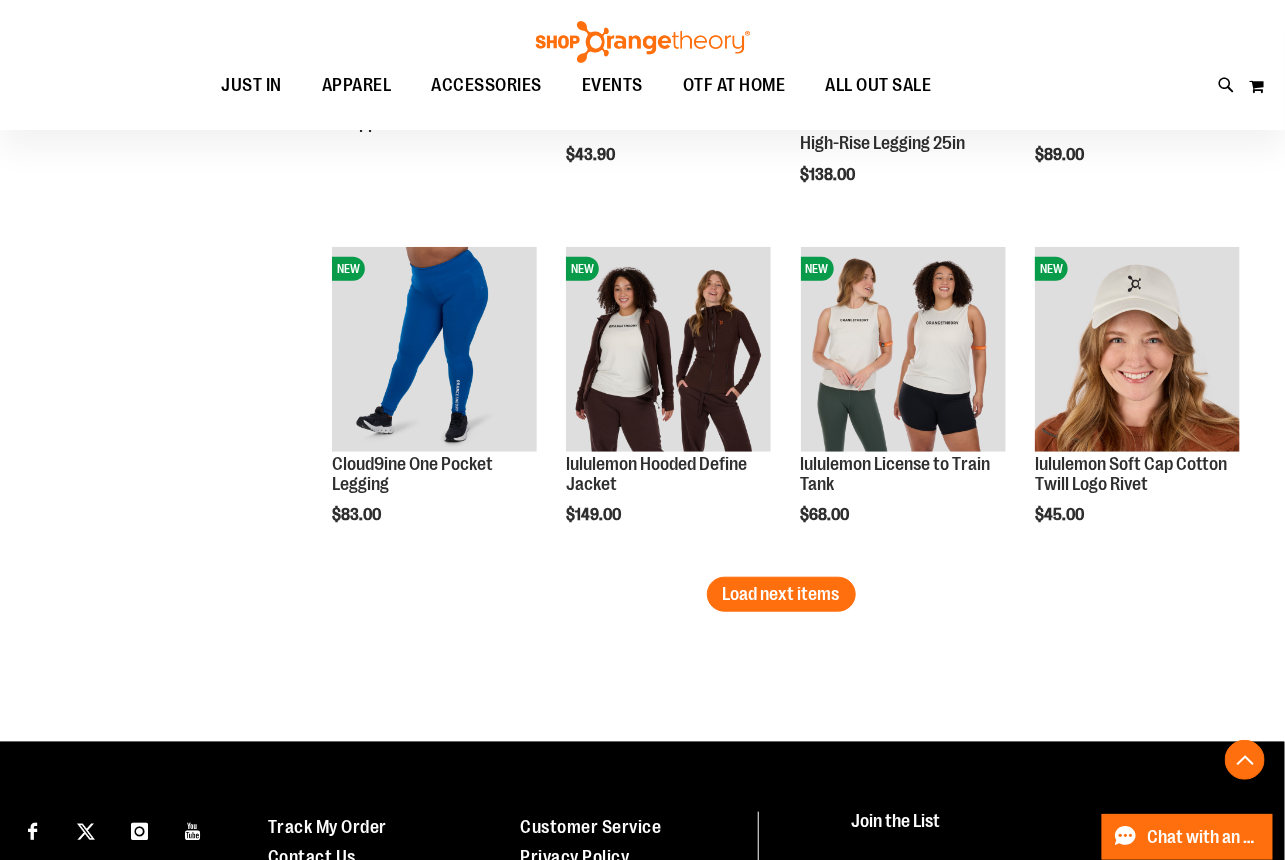 scroll, scrollTop: 5999, scrollLeft: 0, axis: vertical 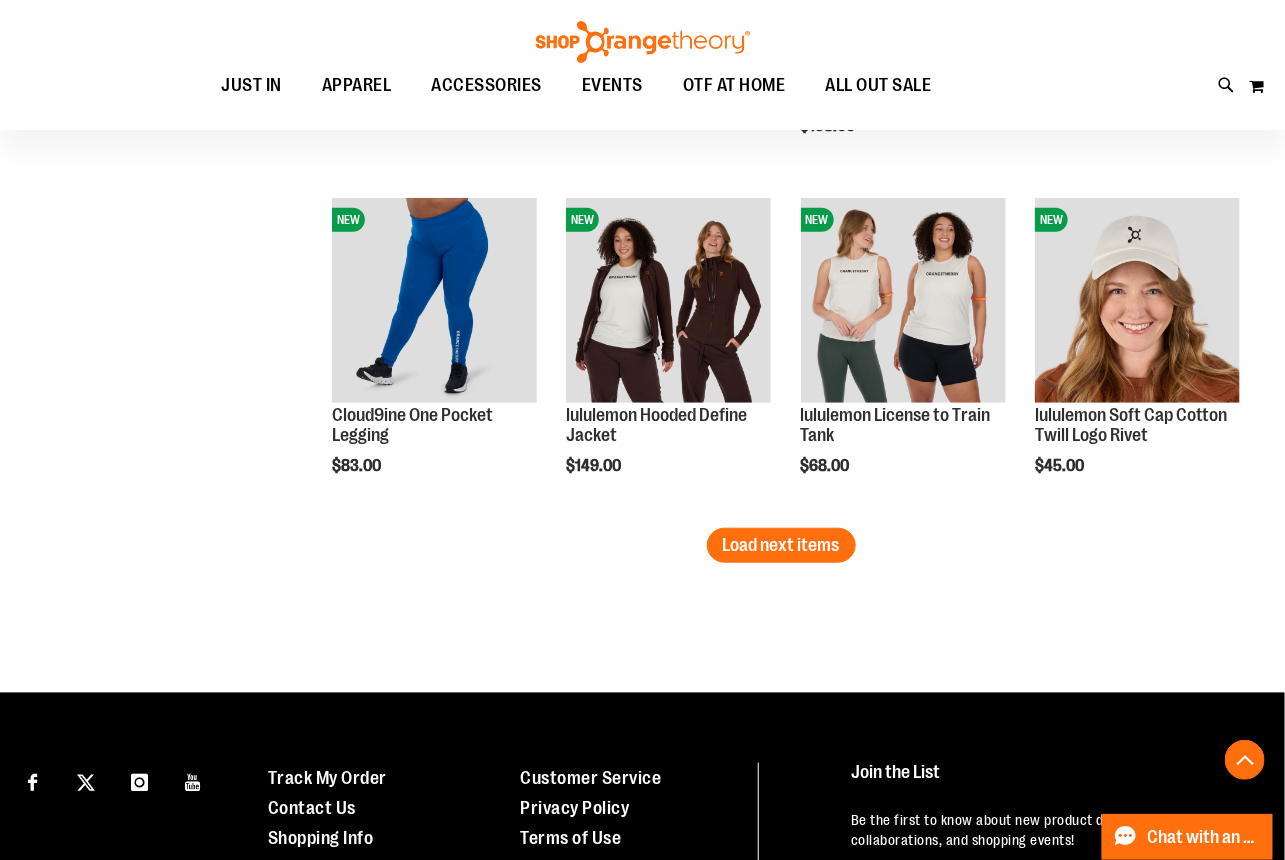 click on "**********" at bounding box center (781, -2536) 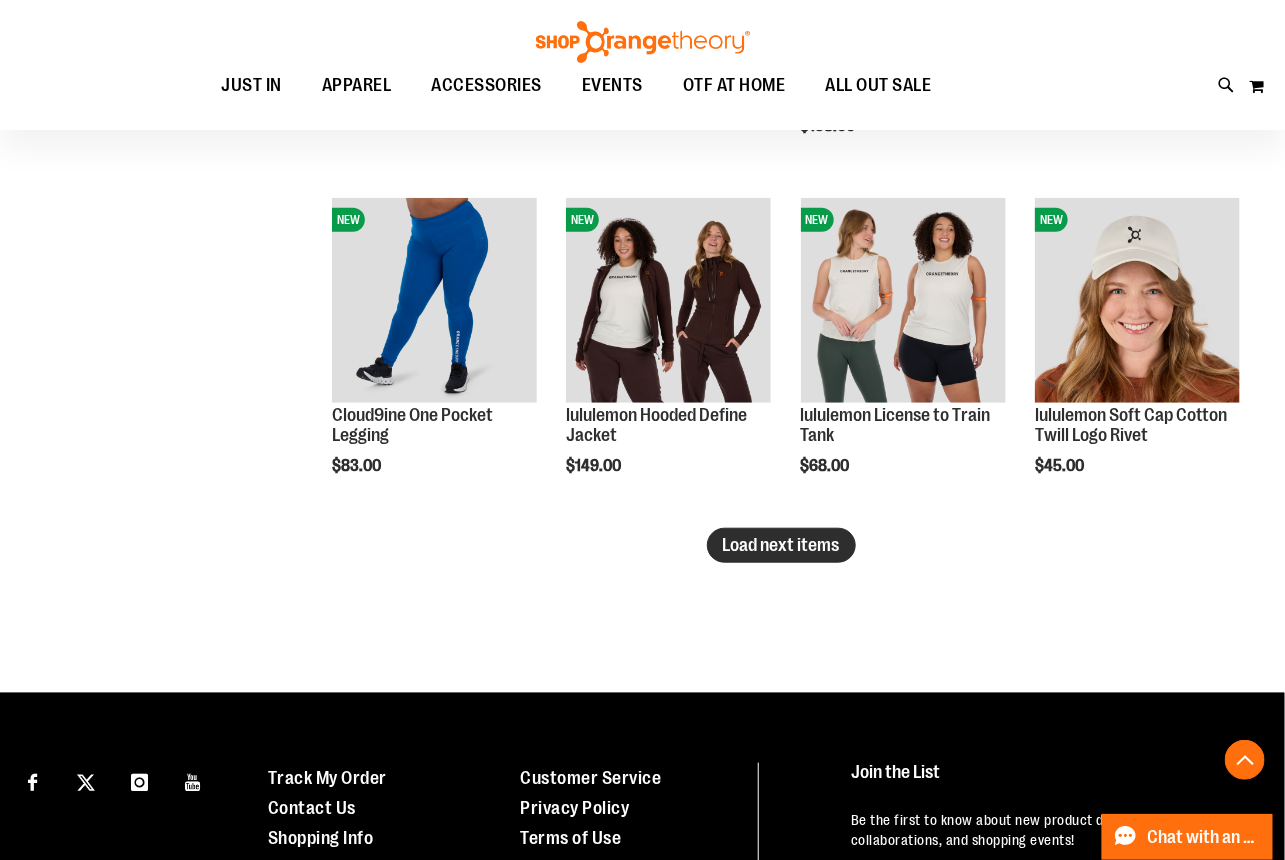 click on "Load next items" at bounding box center [781, 545] 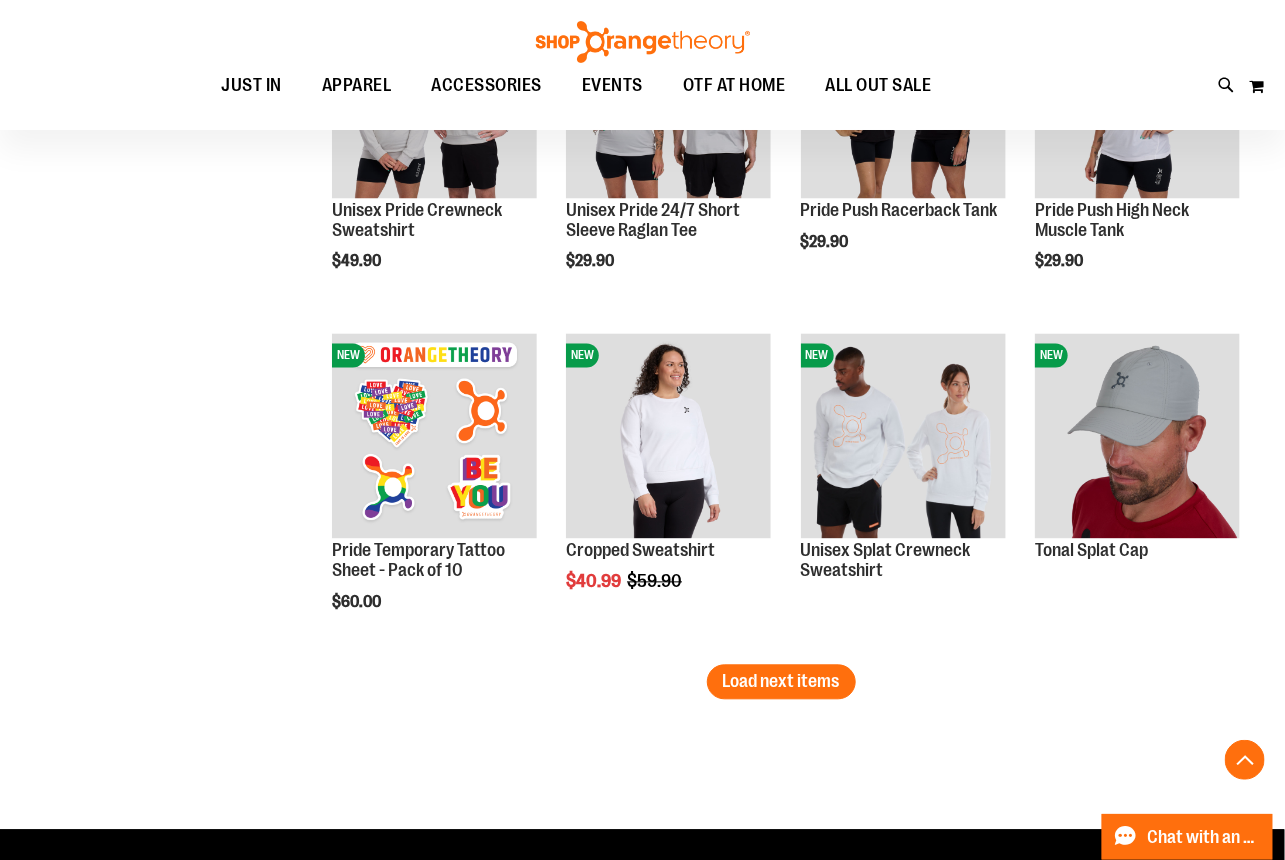 scroll, scrollTop: 6908, scrollLeft: 0, axis: vertical 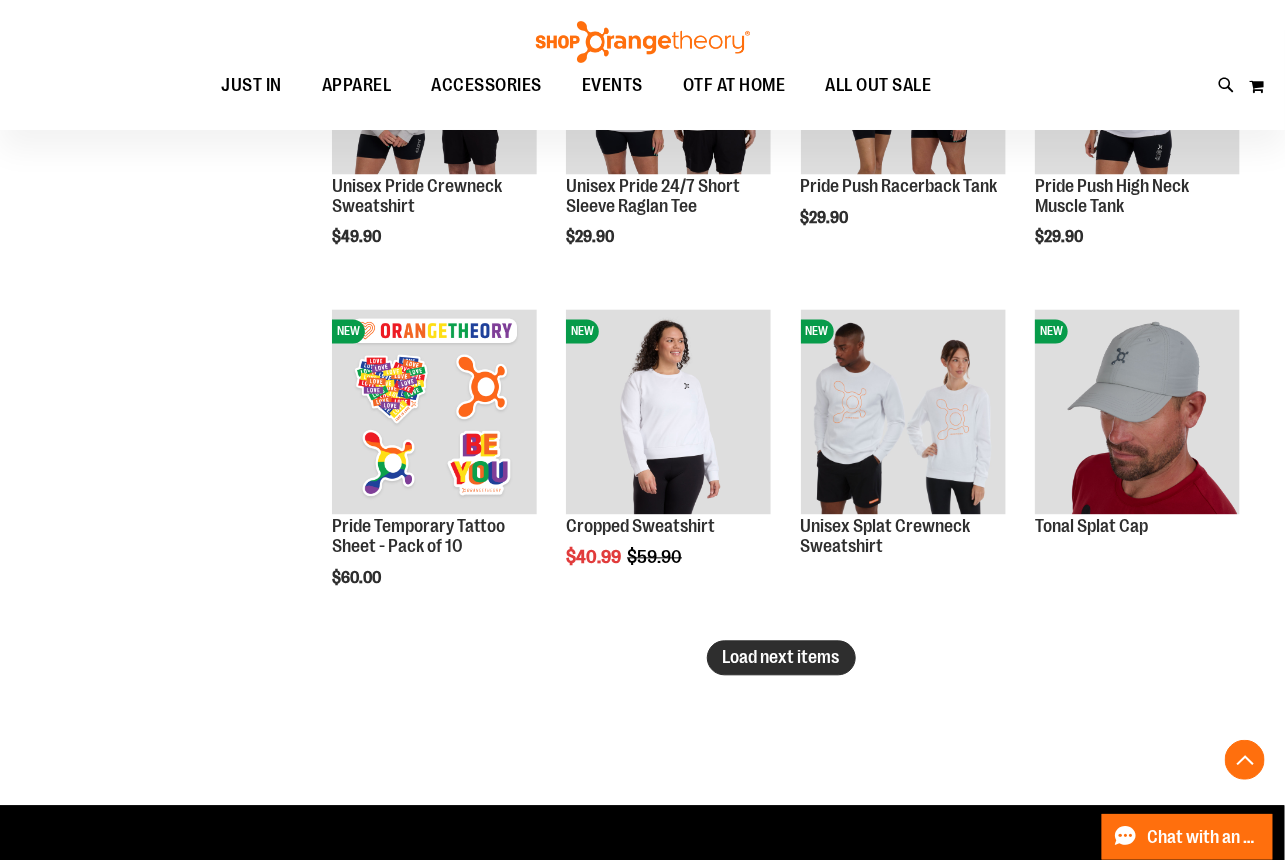 click on "Load next items" at bounding box center [781, 658] 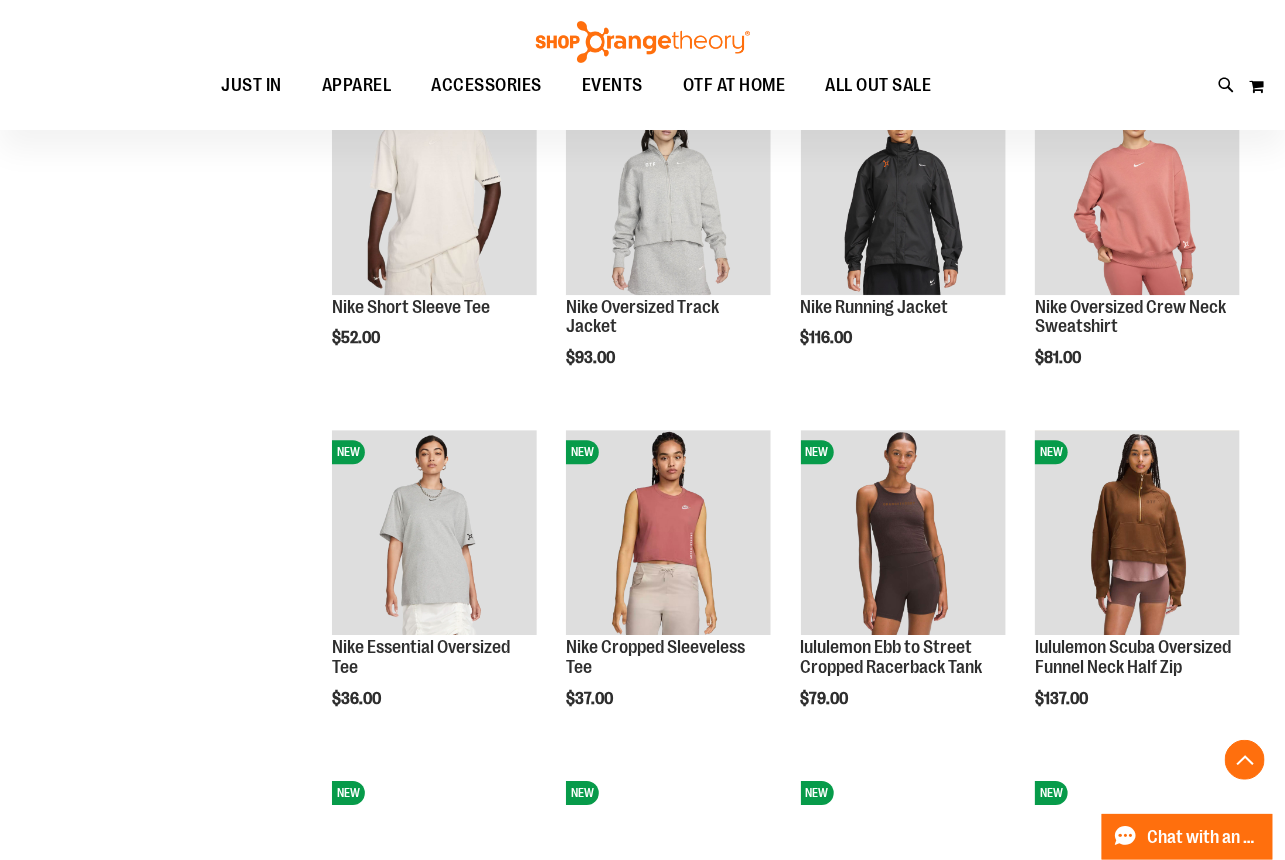 scroll, scrollTop: 4726, scrollLeft: 0, axis: vertical 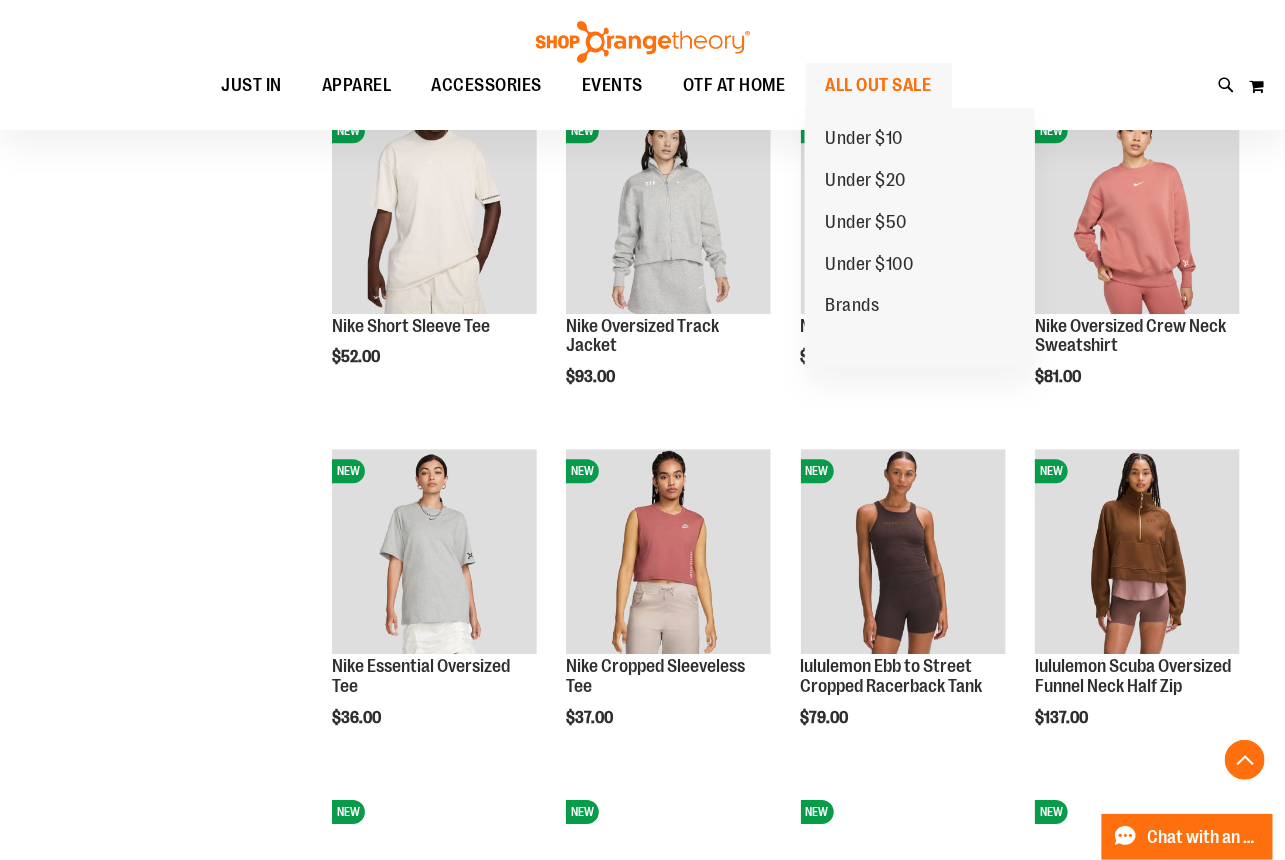click on "ALL OUT SALE" at bounding box center (879, 85) 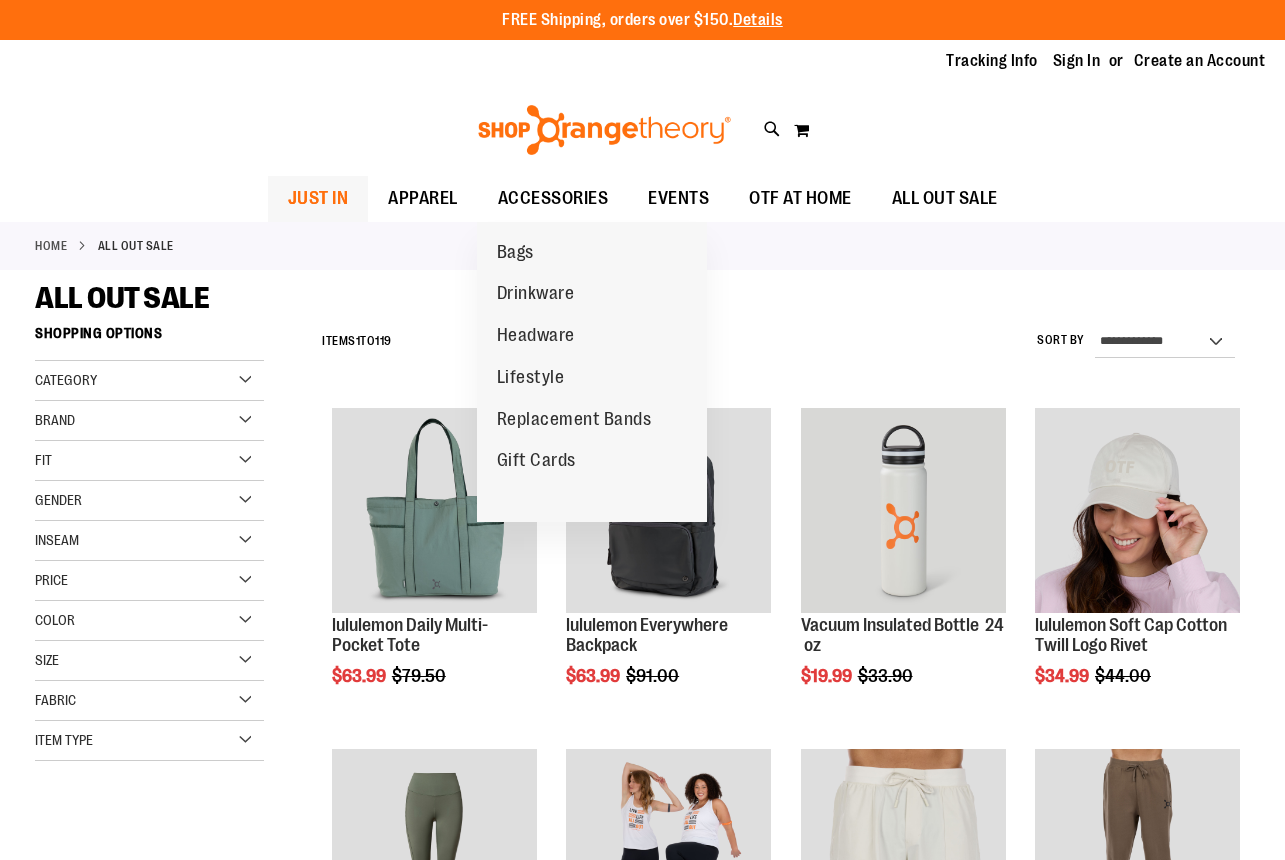 scroll, scrollTop: 0, scrollLeft: 0, axis: both 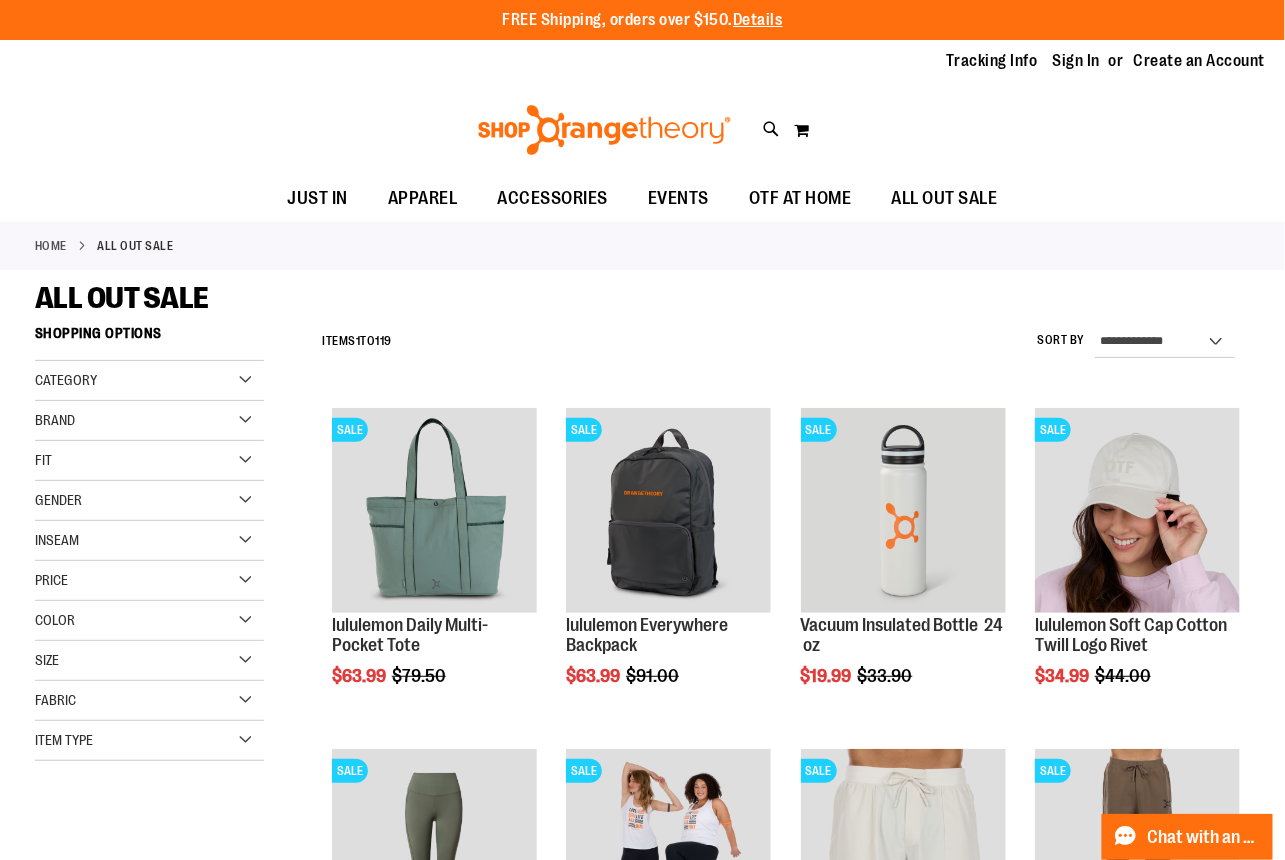 type on "**********" 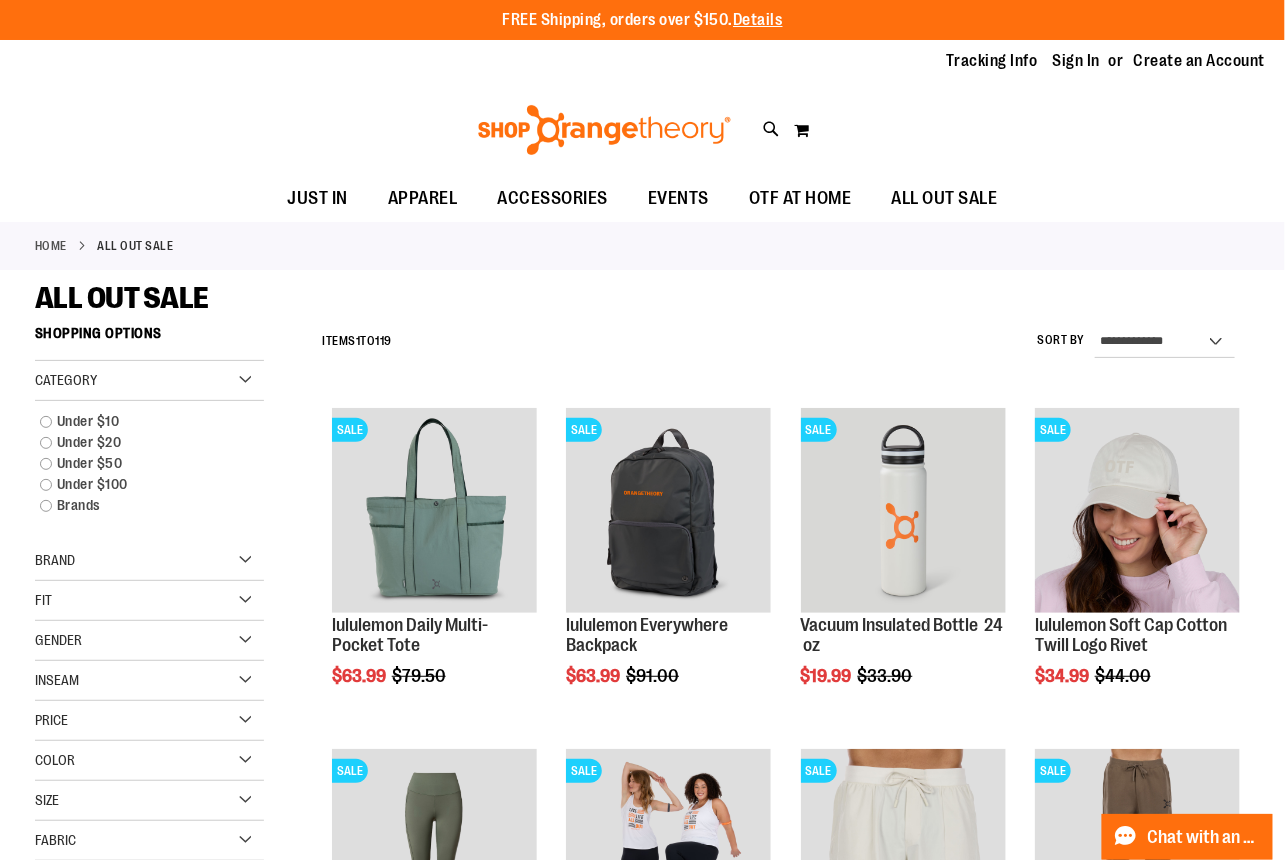 click on "Category" at bounding box center (149, 381) 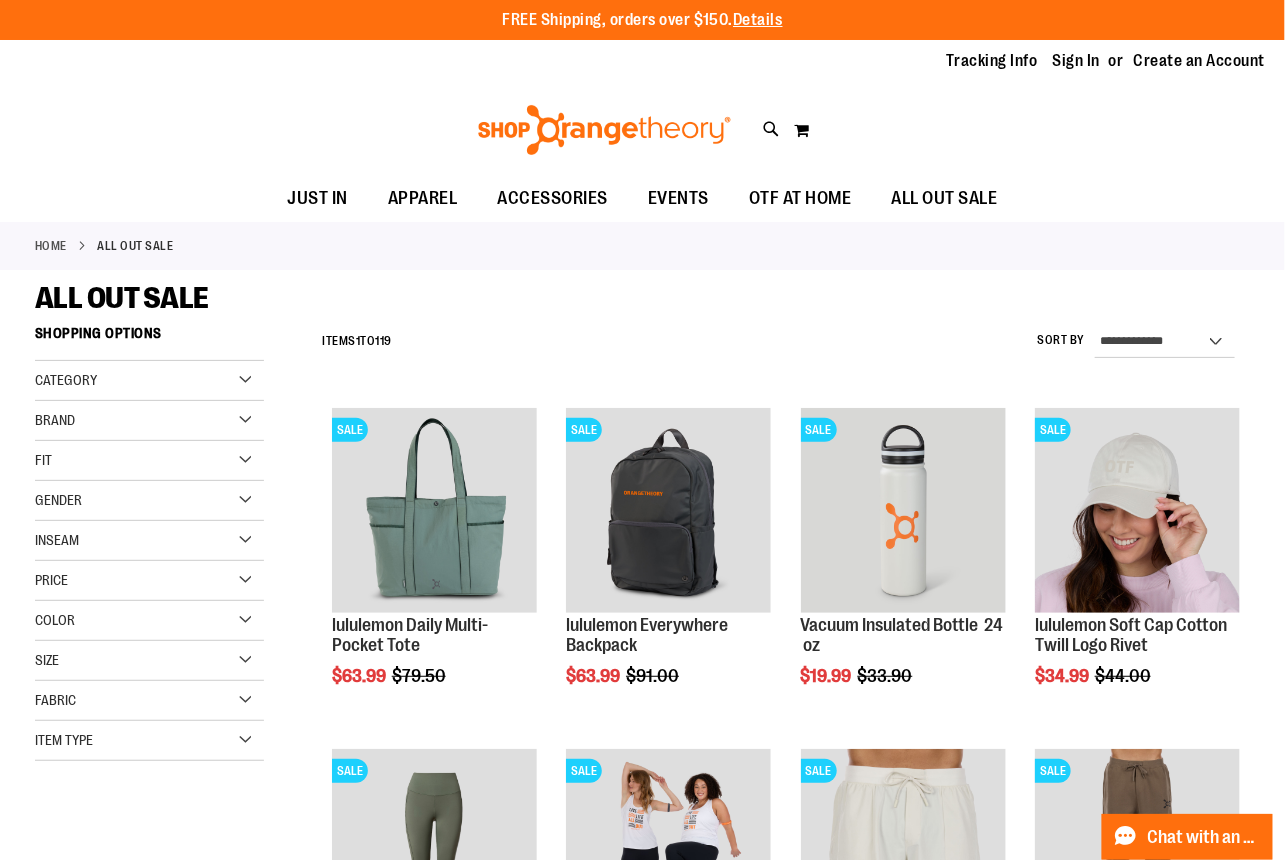 click on "Item Type" at bounding box center (149, 741) 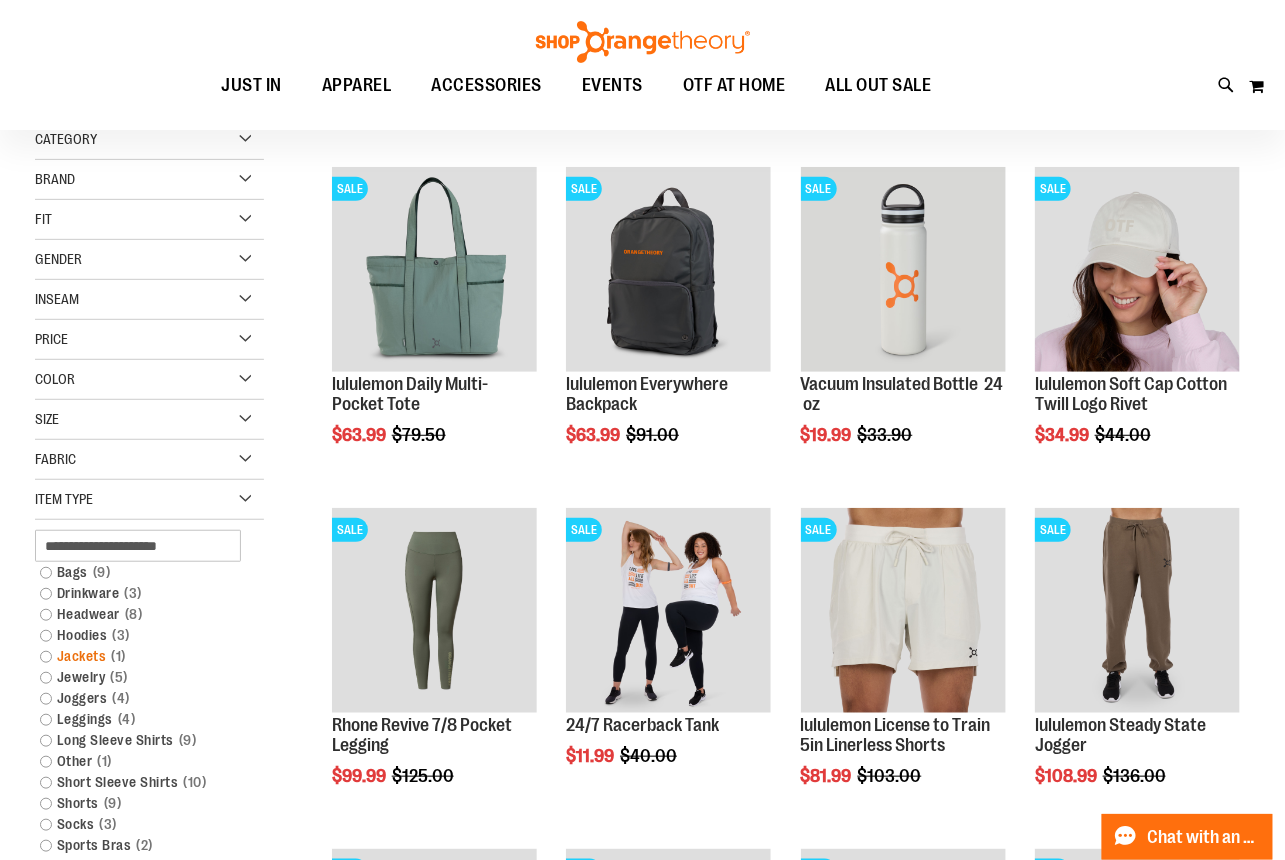 scroll, scrollTop: 271, scrollLeft: 0, axis: vertical 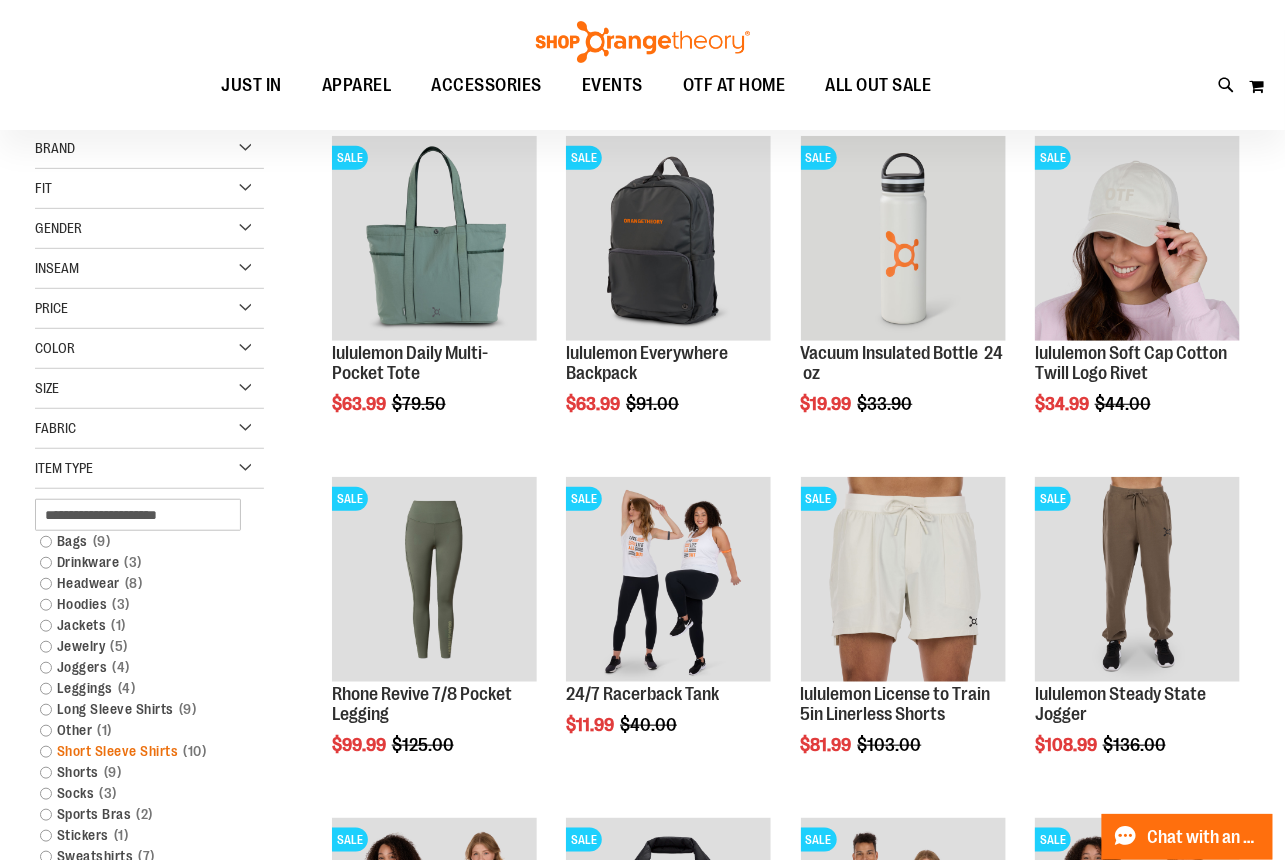 click on "Short Sleeve Shirts                                             10
items" at bounding box center [140, 751] 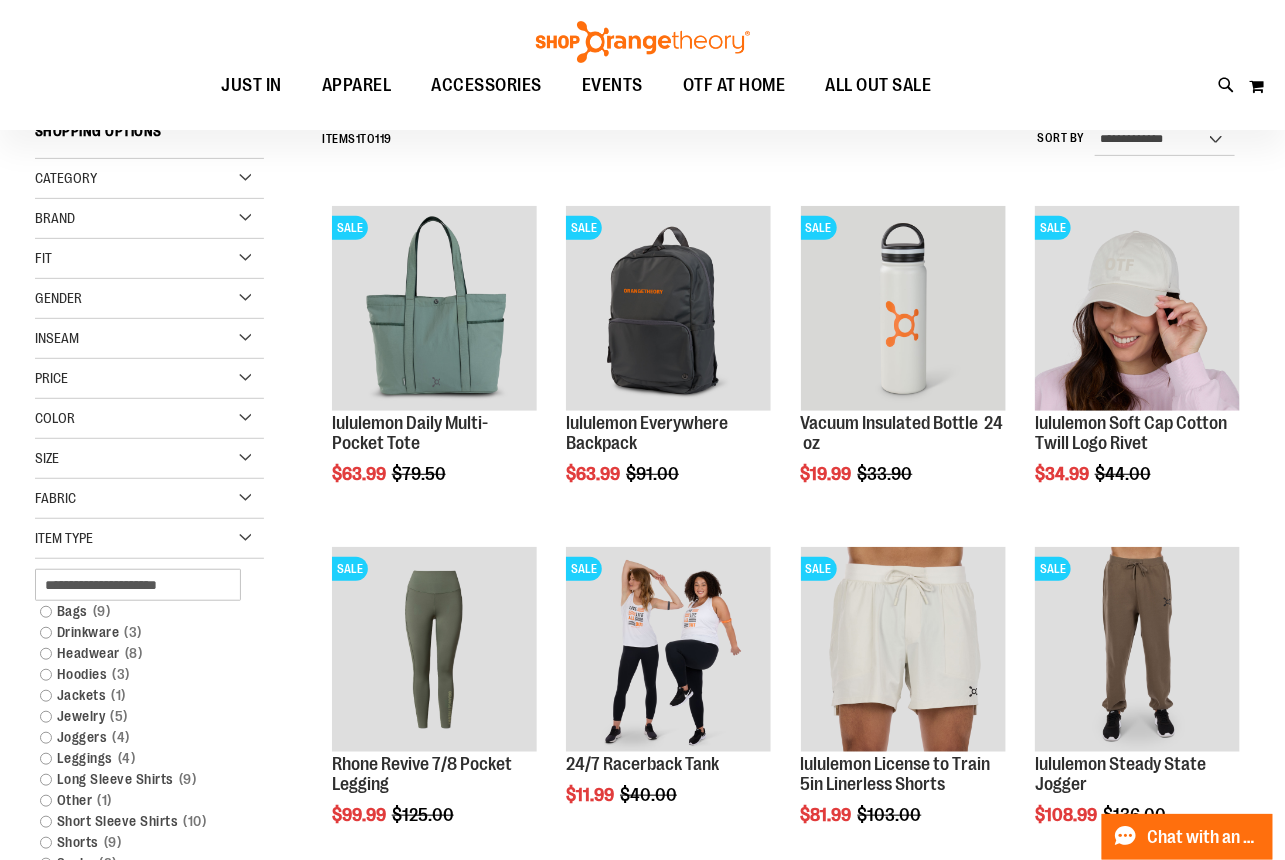 scroll, scrollTop: 186, scrollLeft: 0, axis: vertical 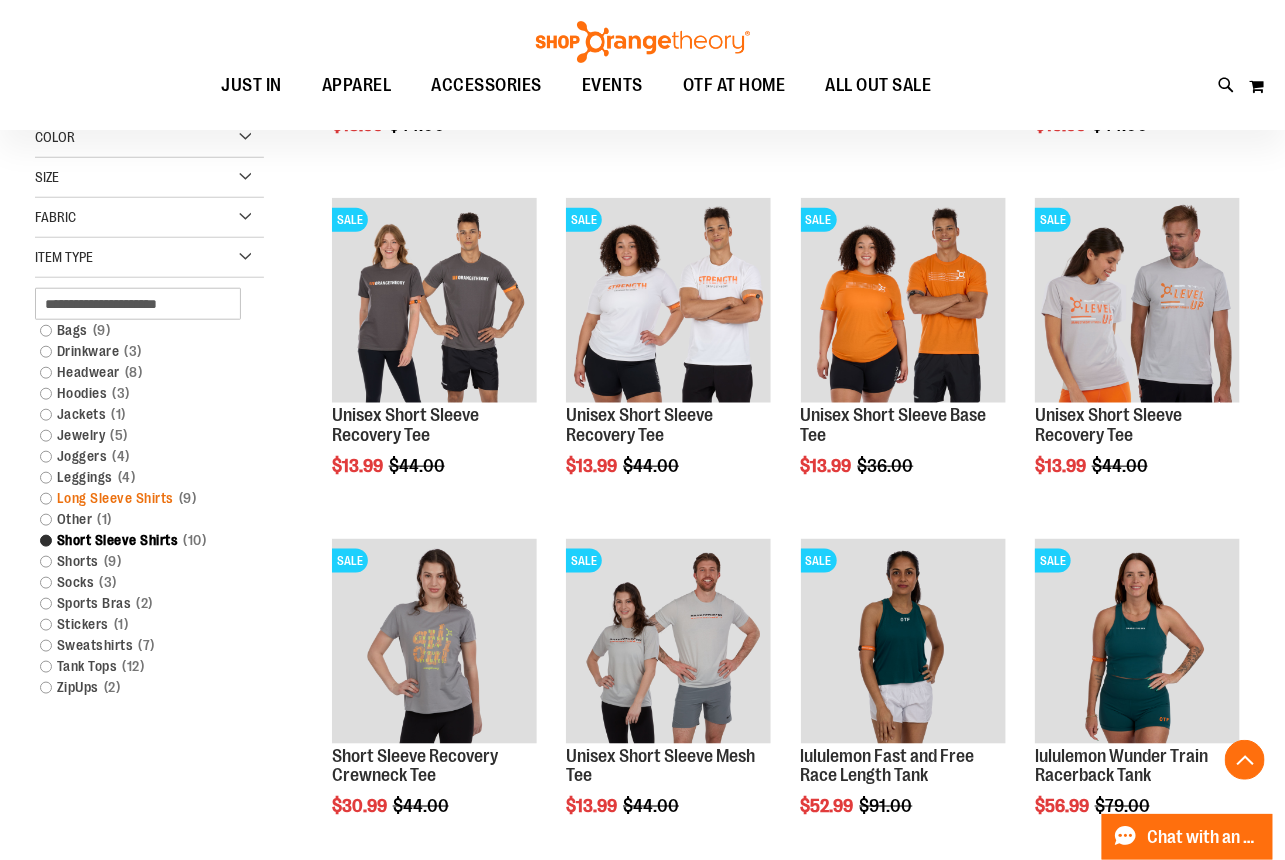 click on "Long Sleeve Shirts                                             9
items" at bounding box center (140, 498) 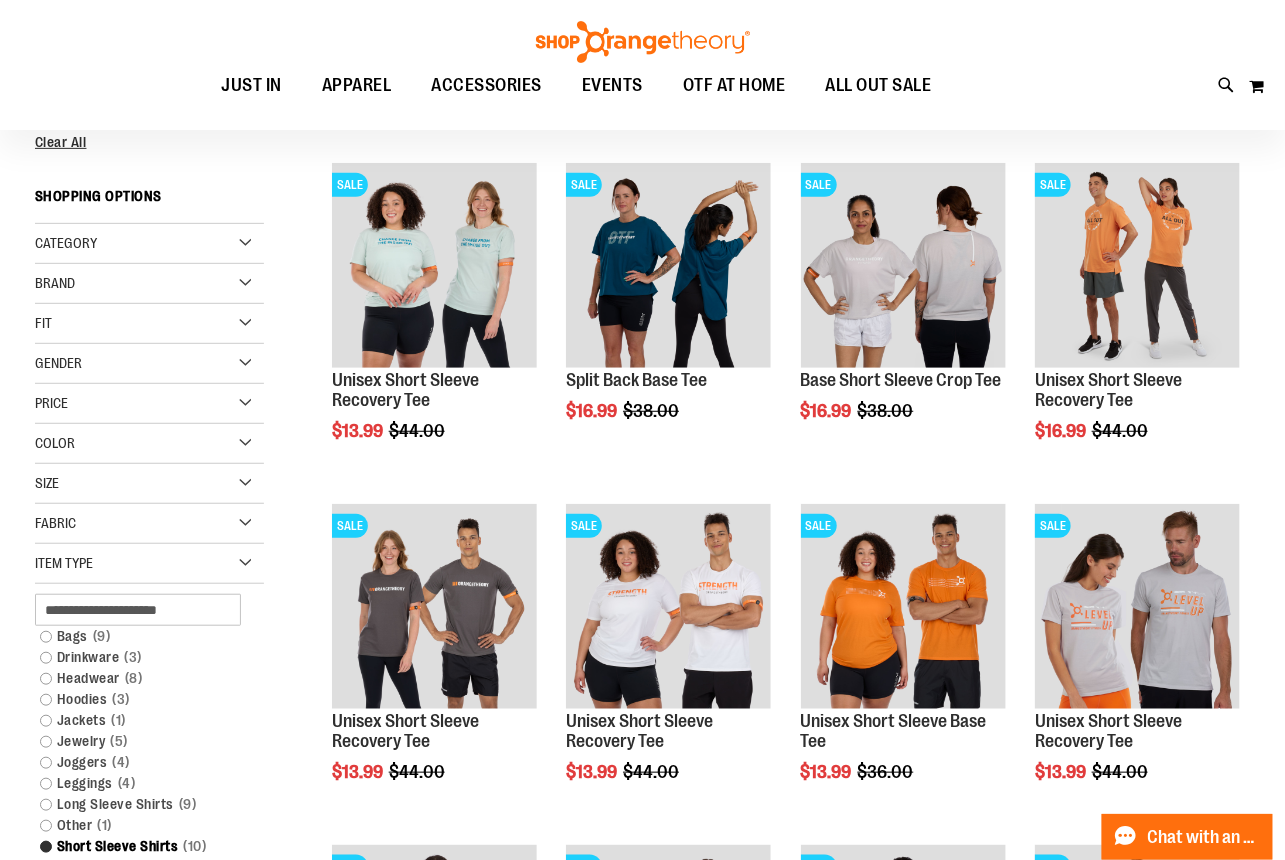 scroll, scrollTop: 186, scrollLeft: 0, axis: vertical 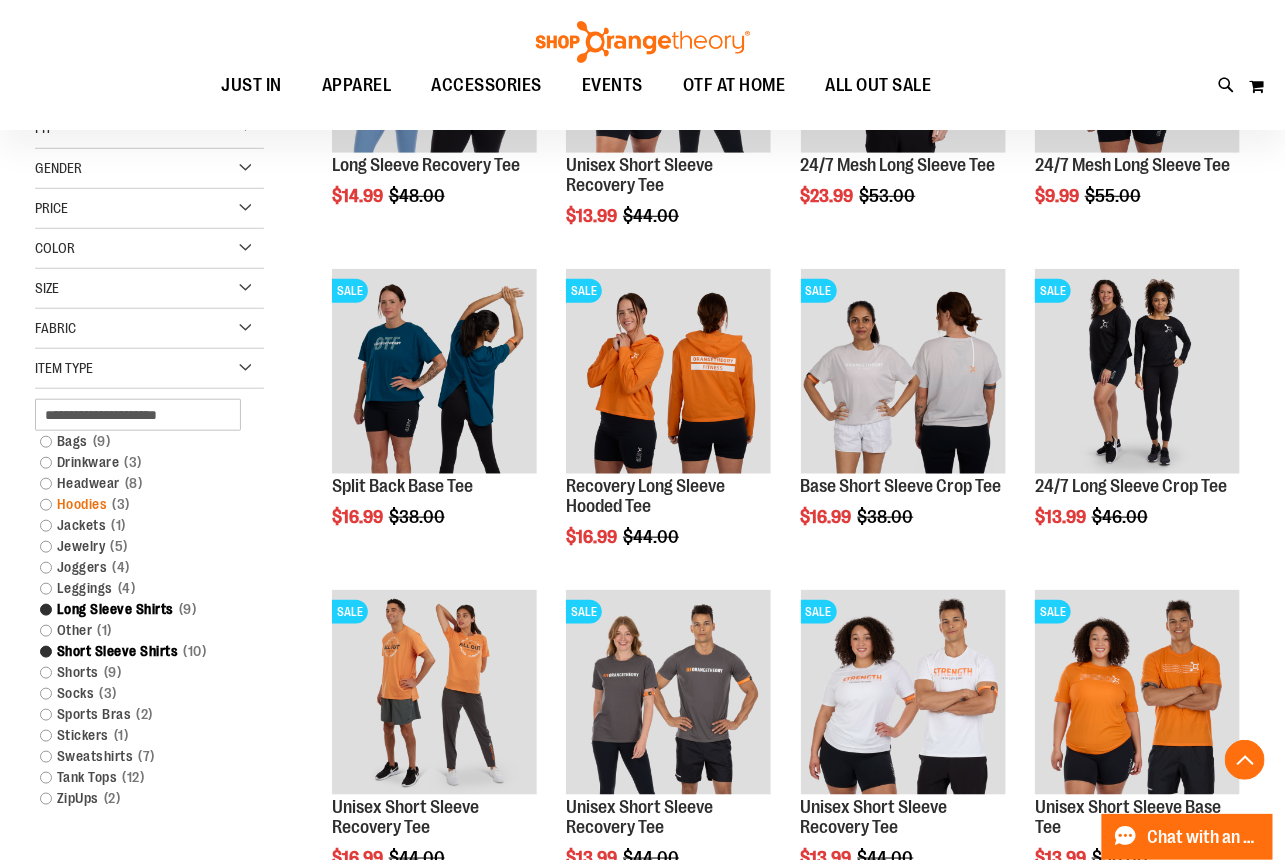 click on "Hoodies                                             3
items" at bounding box center [140, 504] 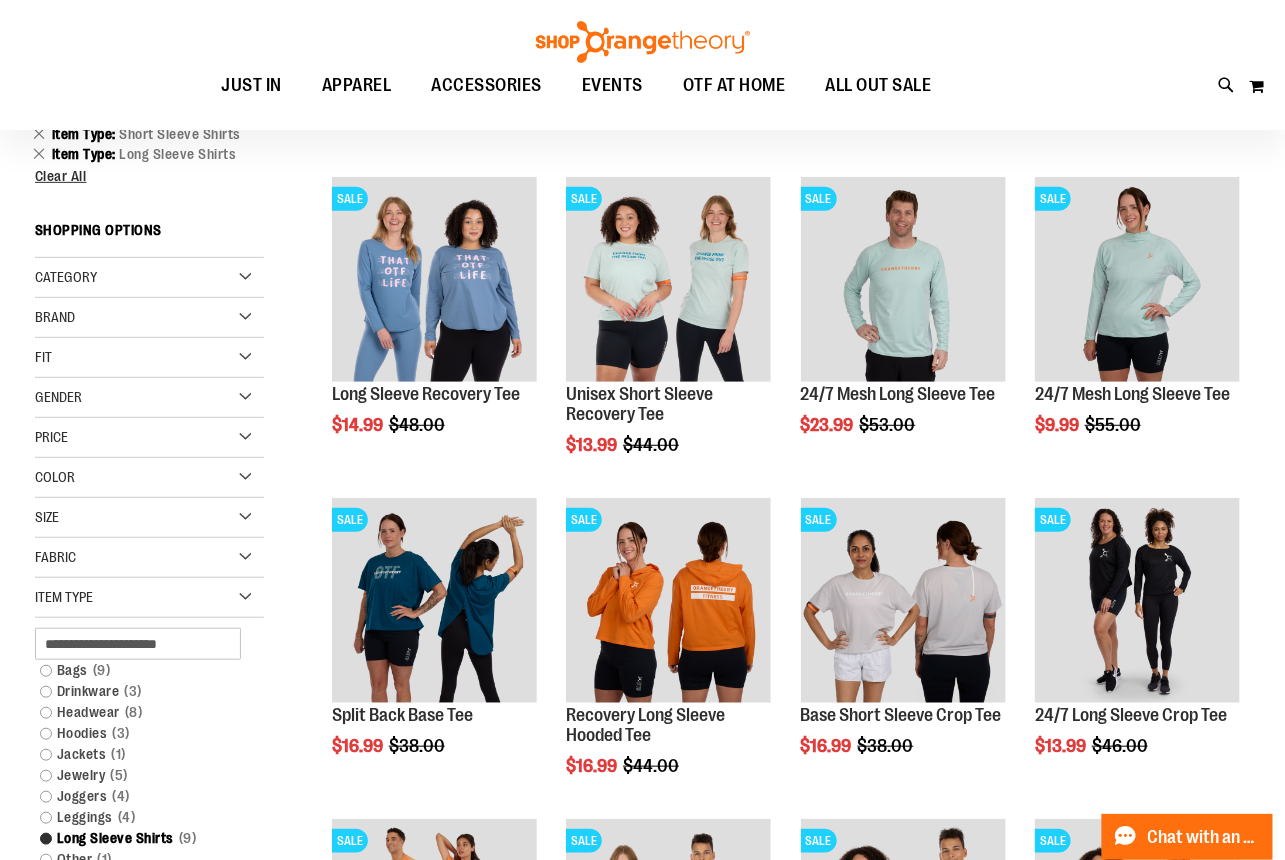 scroll, scrollTop: 186, scrollLeft: 0, axis: vertical 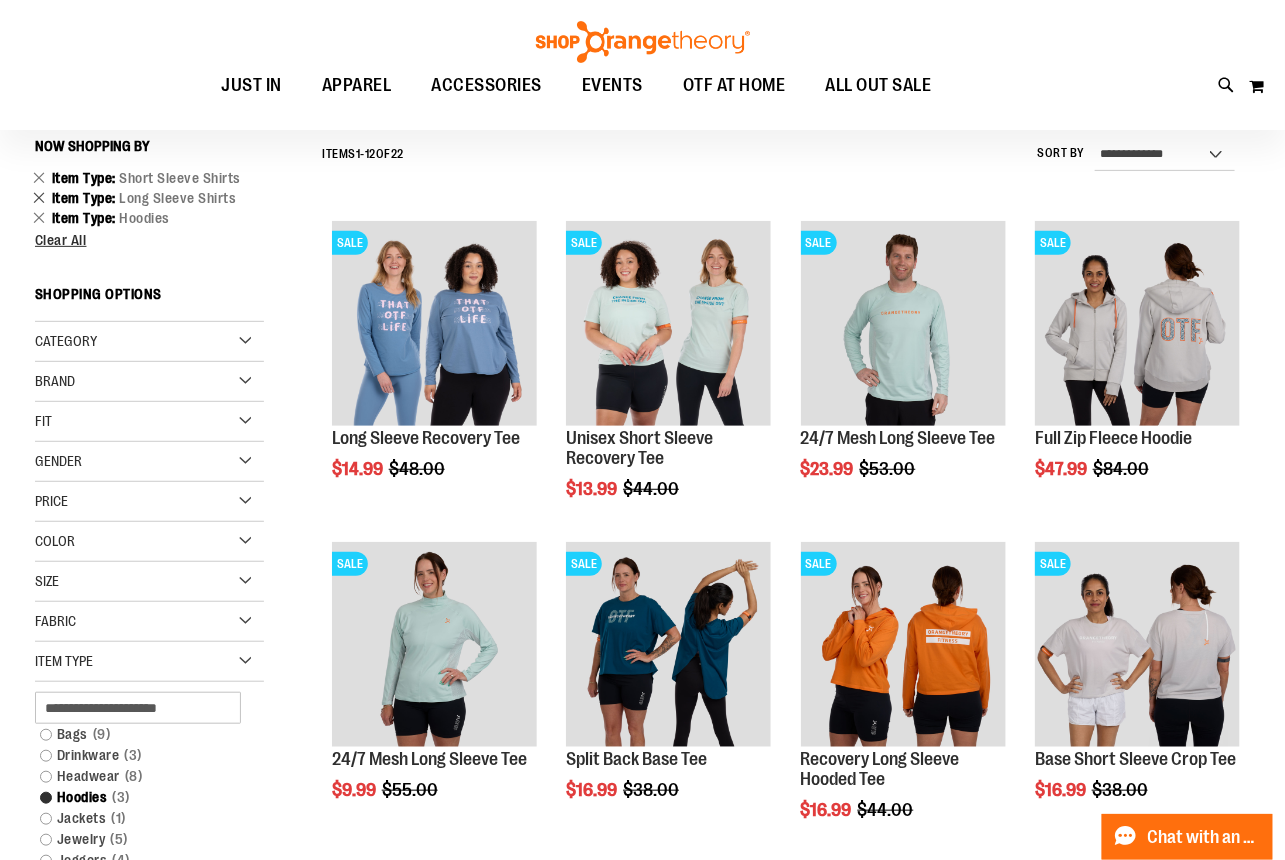 click on "Remove This Item" at bounding box center (39, 197) 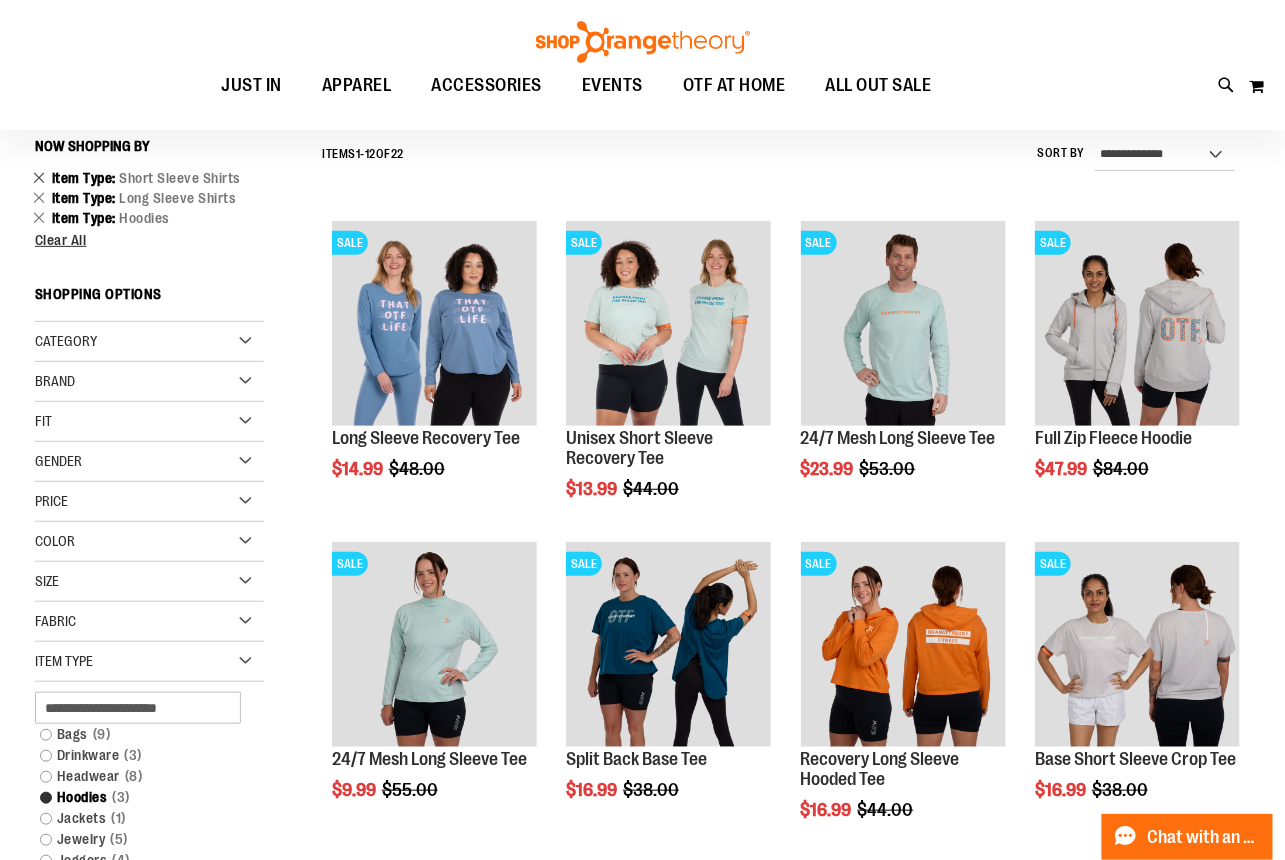 click on "Remove This Item" at bounding box center [39, 177] 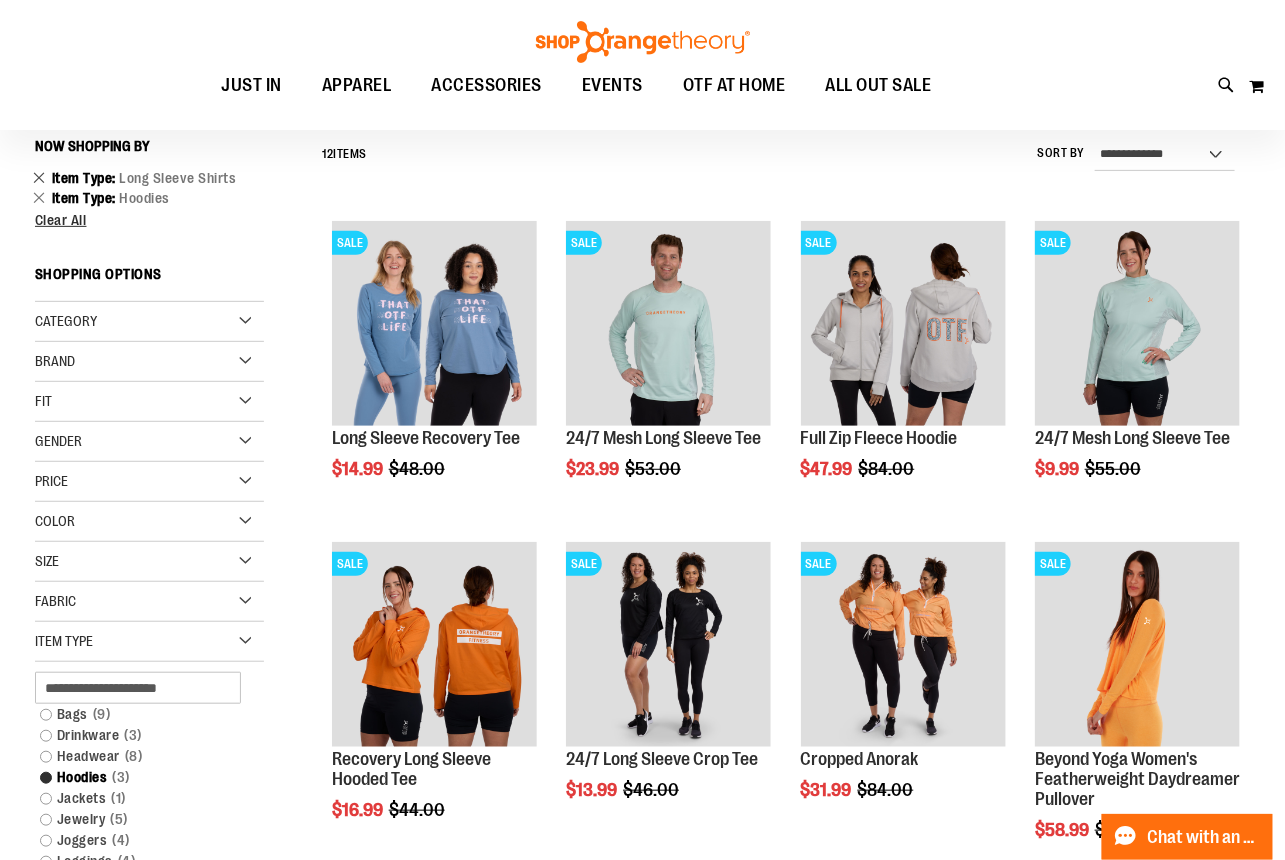 click on "Remove This Item" at bounding box center (39, 177) 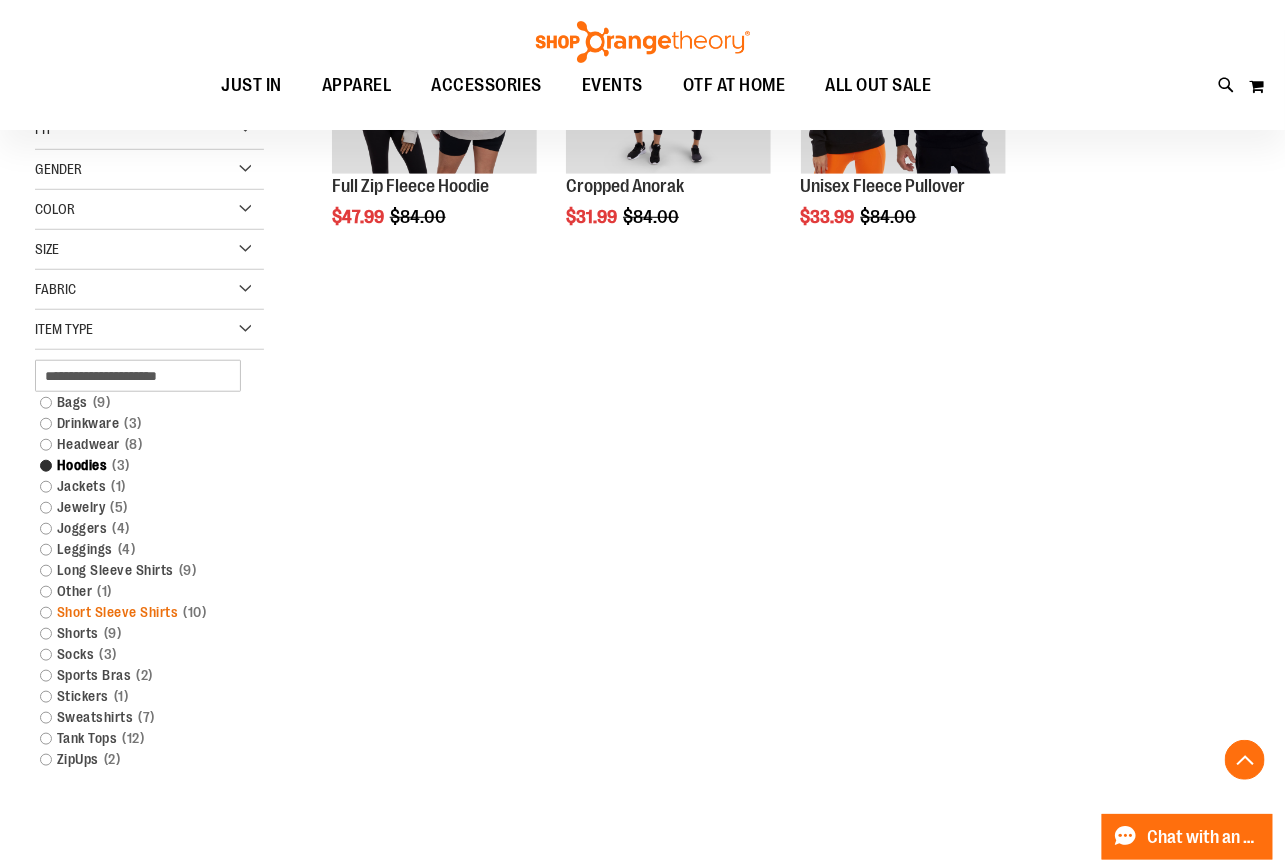scroll, scrollTop: 459, scrollLeft: 0, axis: vertical 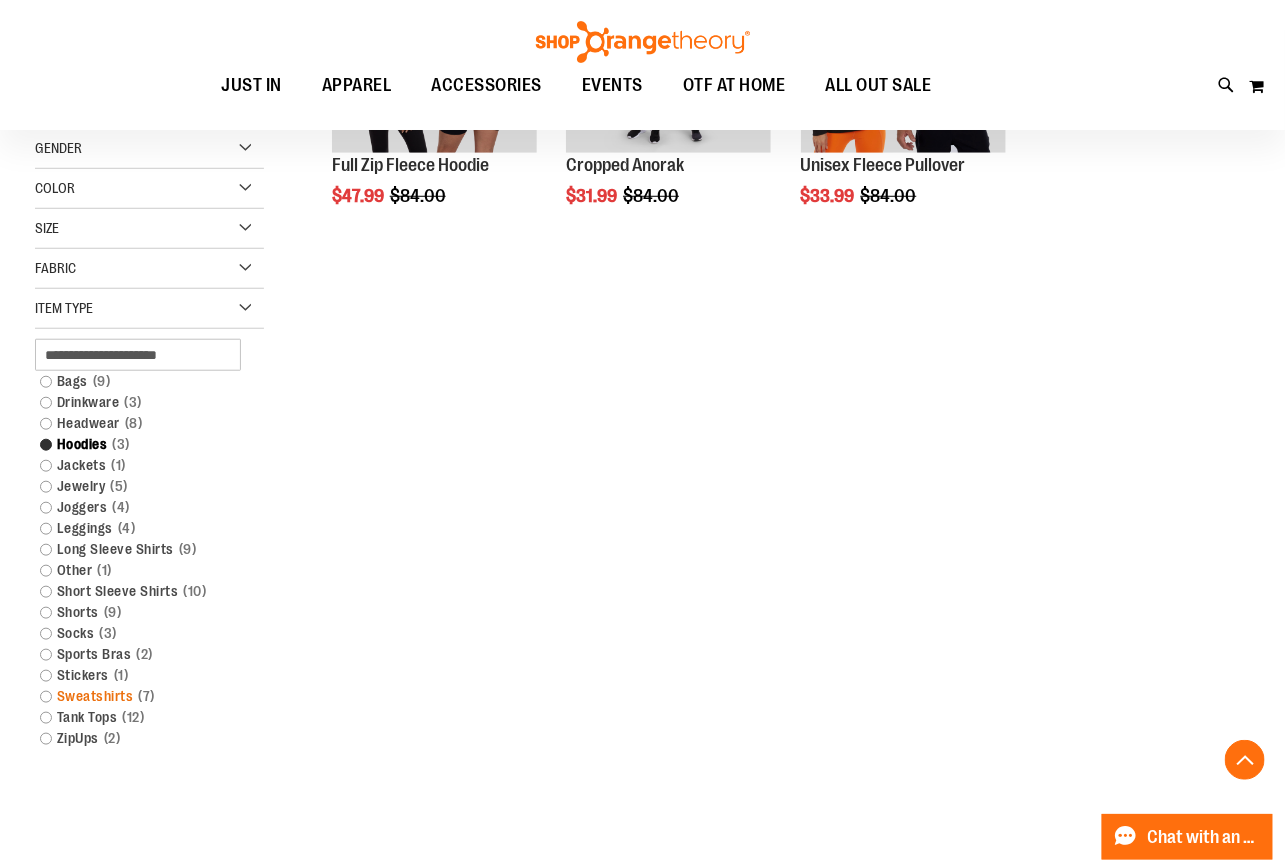 click on "Sweatshirts                                             7
items" at bounding box center (140, 696) 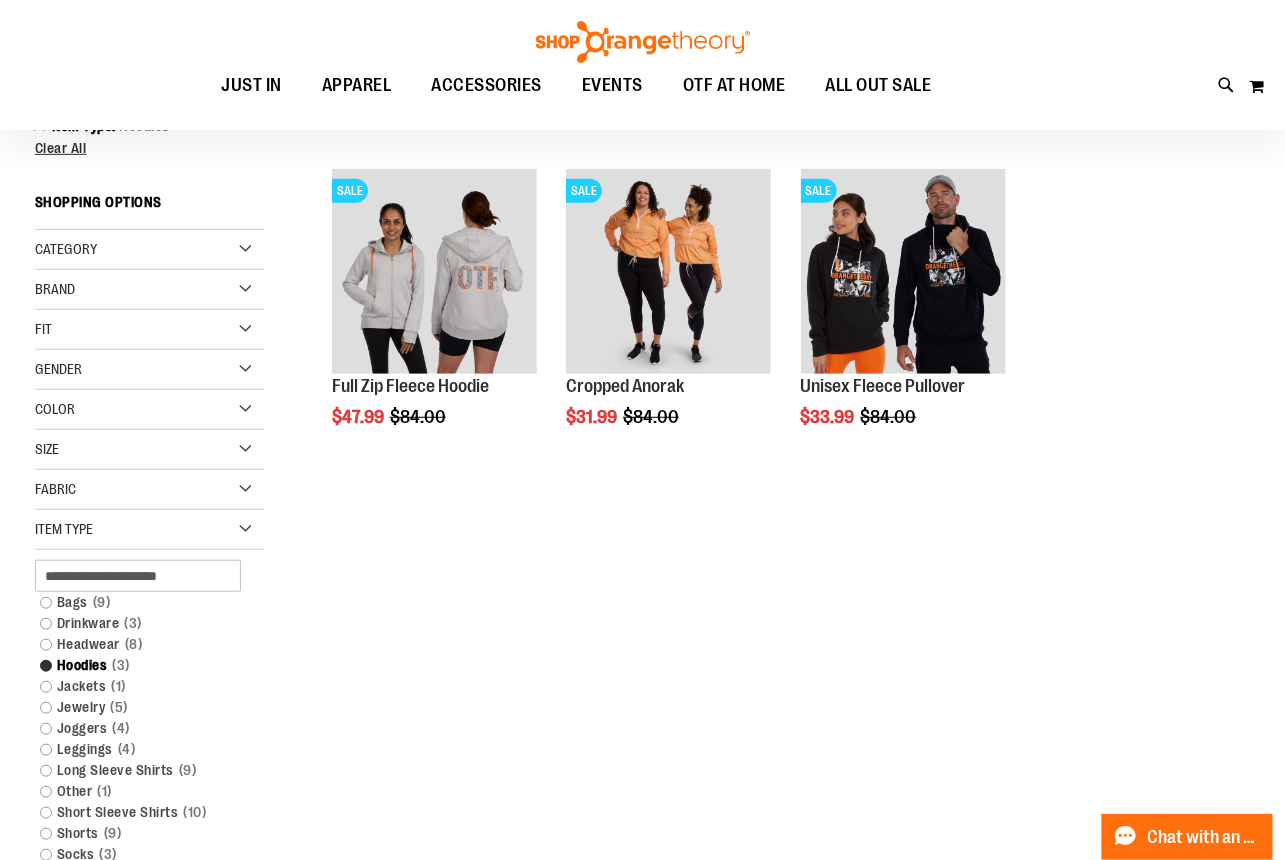 scroll, scrollTop: 186, scrollLeft: 0, axis: vertical 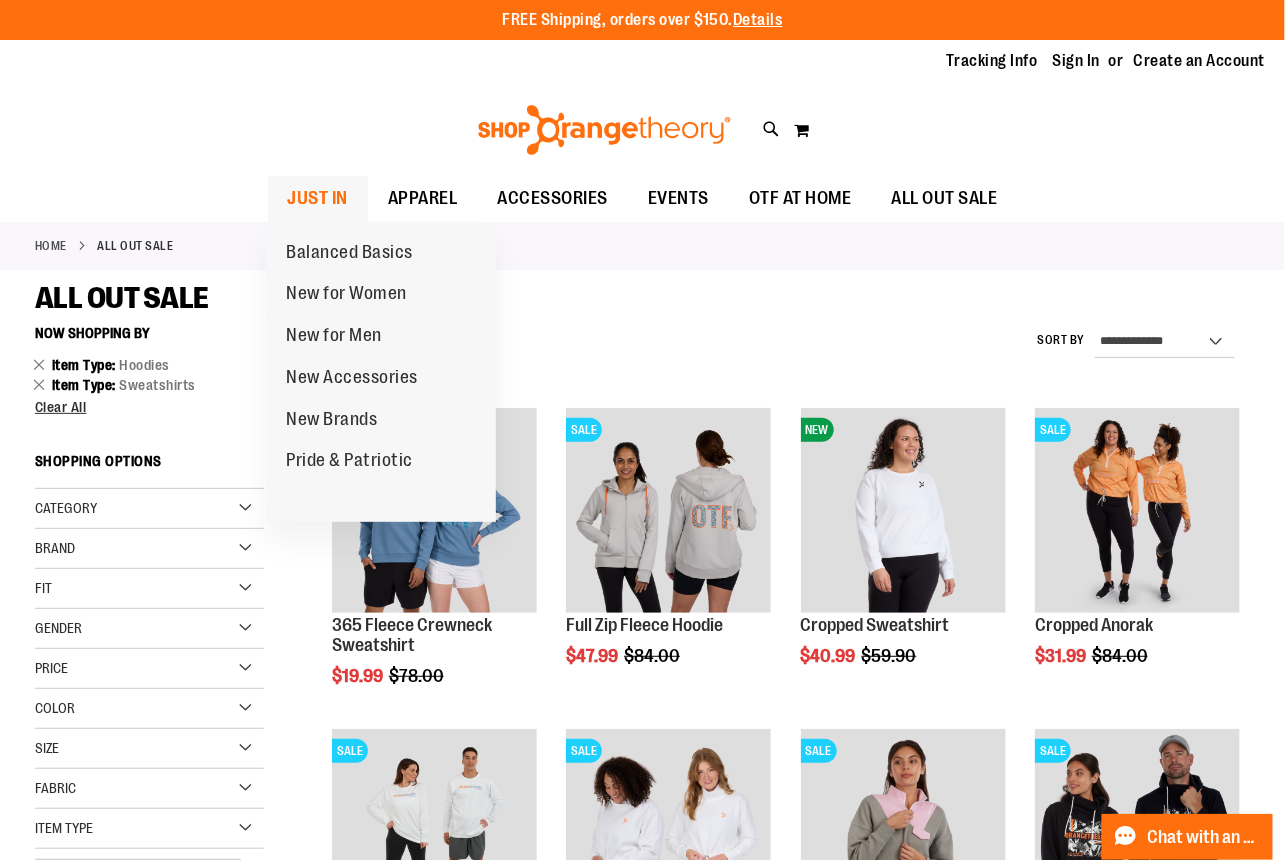 click on "JUST IN" at bounding box center (318, 198) 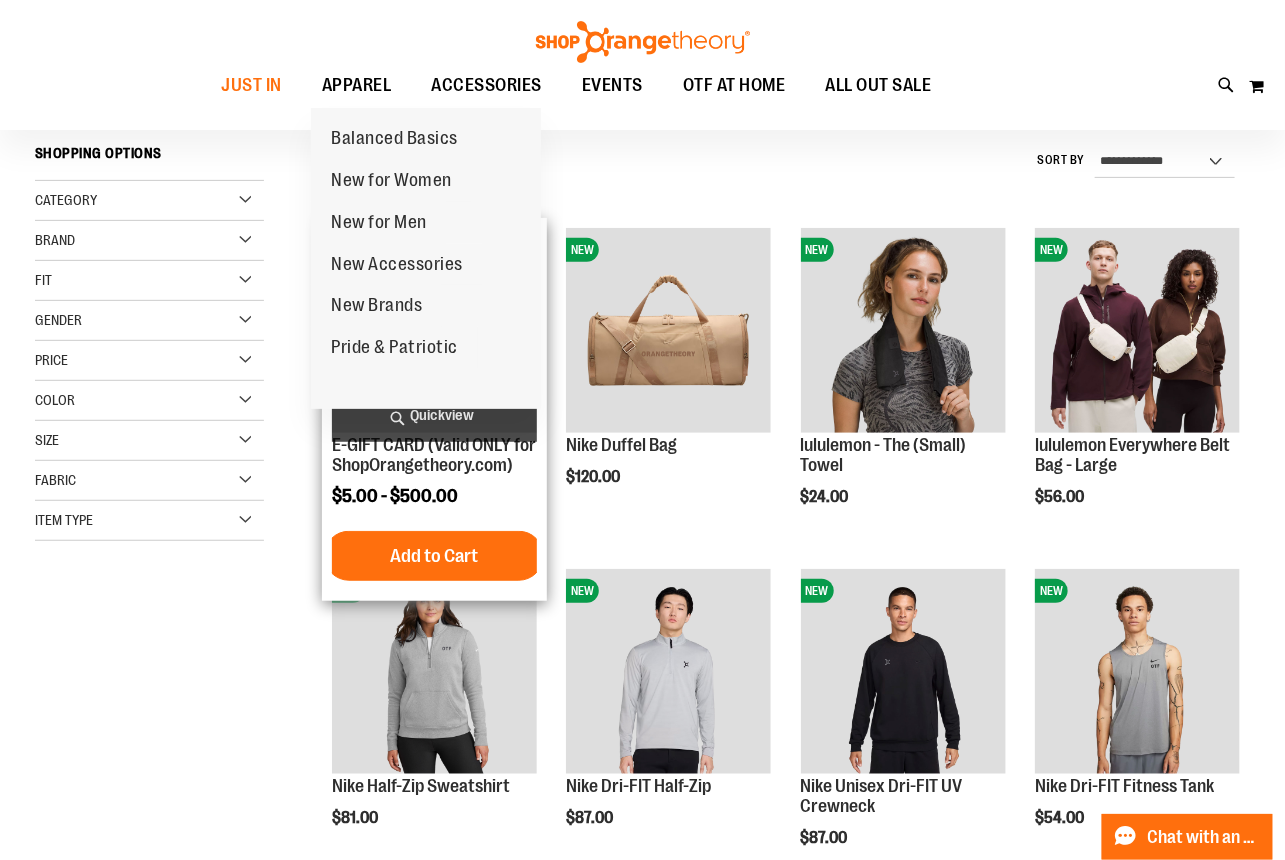 scroll, scrollTop: 180, scrollLeft: 0, axis: vertical 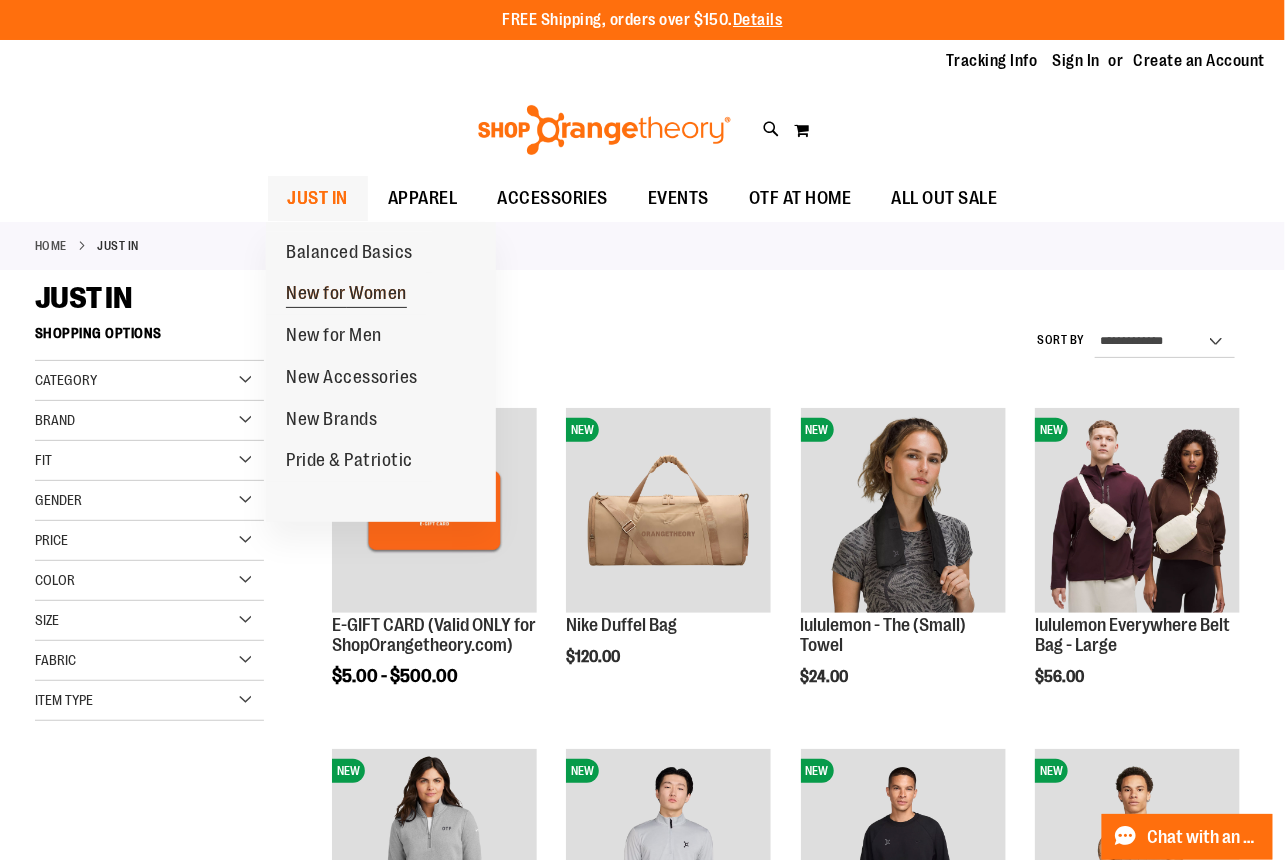 type on "**********" 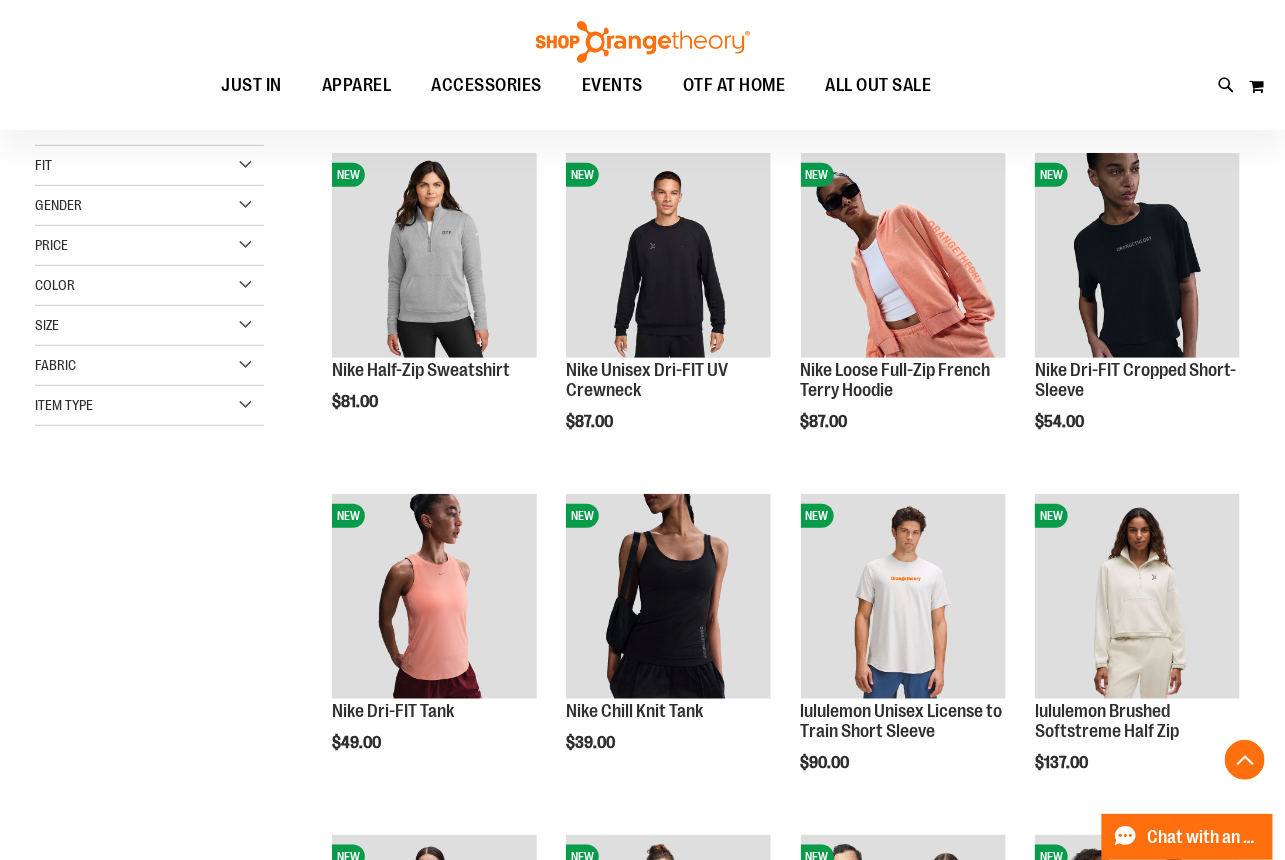 scroll, scrollTop: 362, scrollLeft: 0, axis: vertical 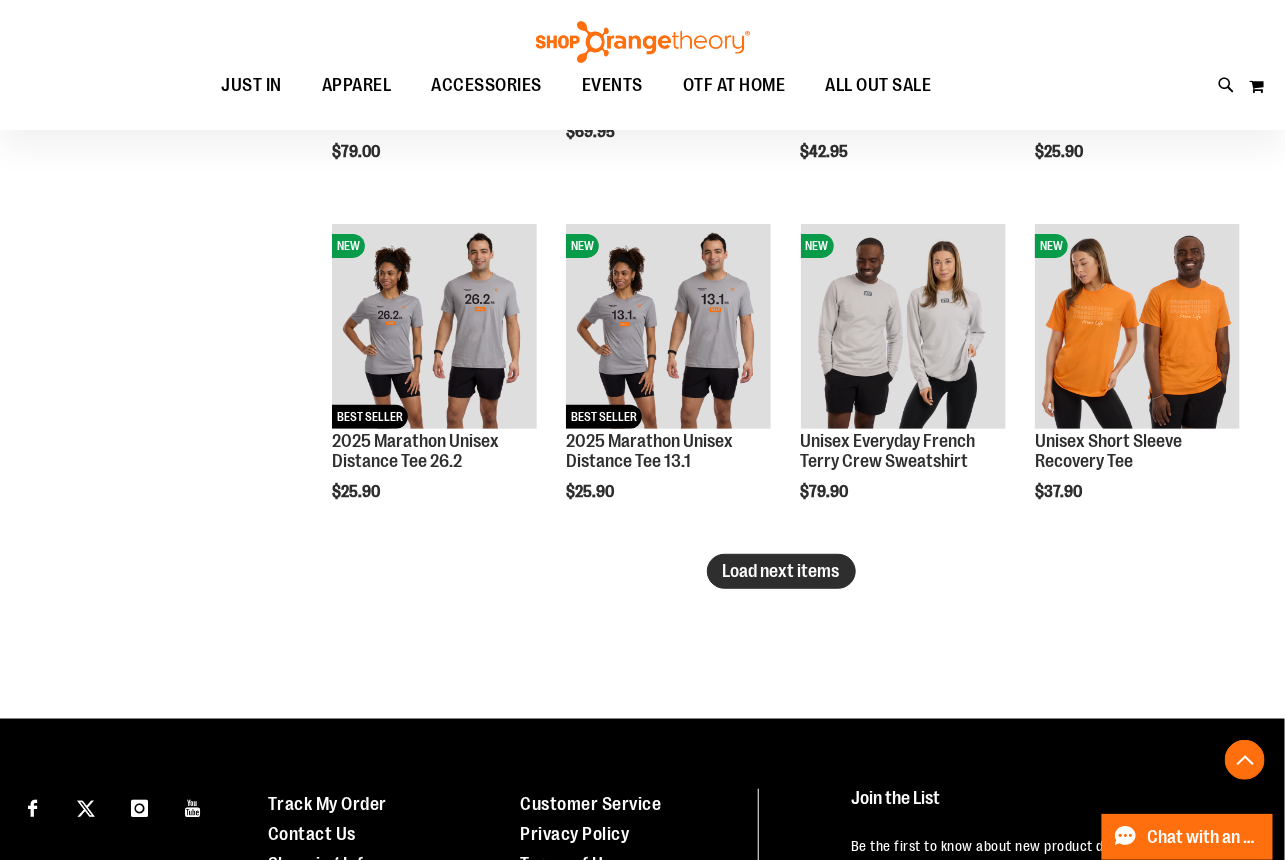 type on "**********" 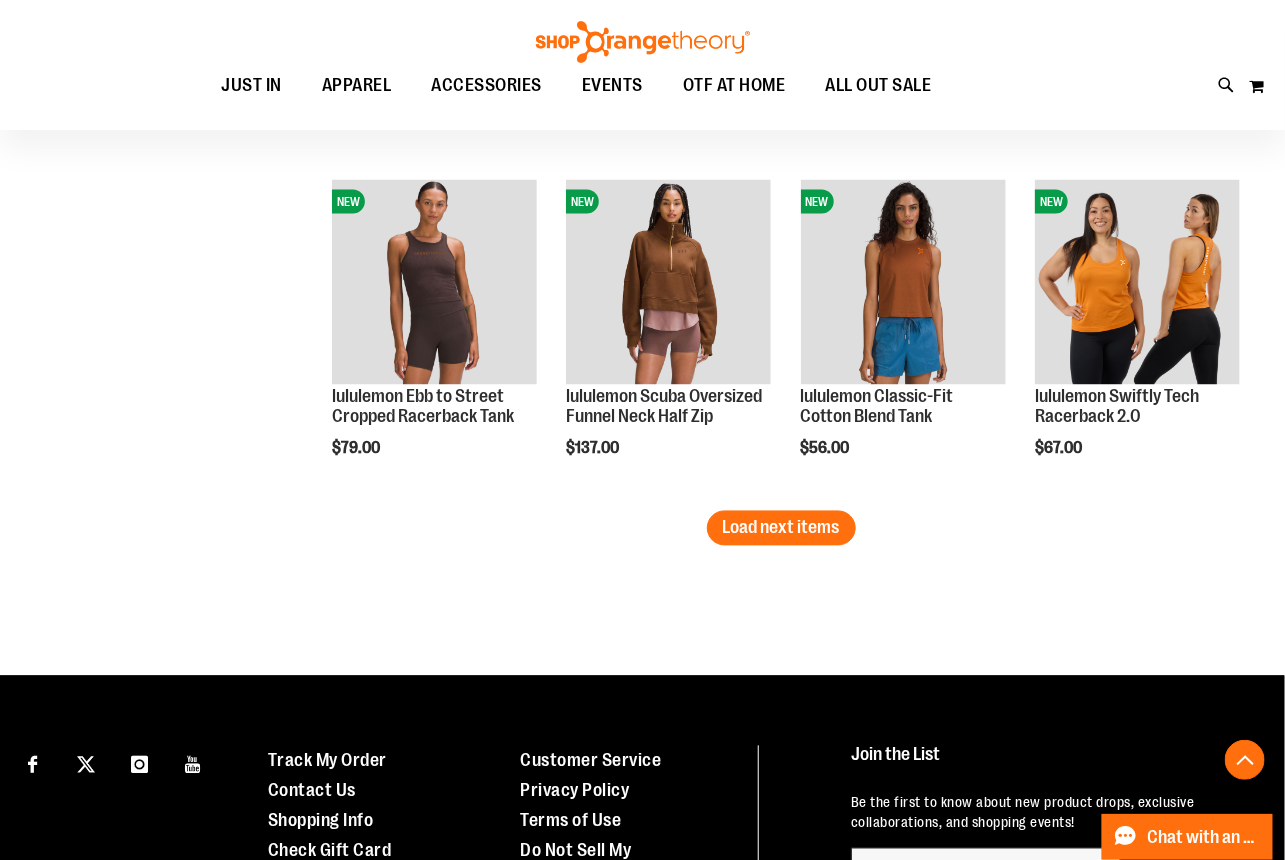 scroll, scrollTop: 3999, scrollLeft: 0, axis: vertical 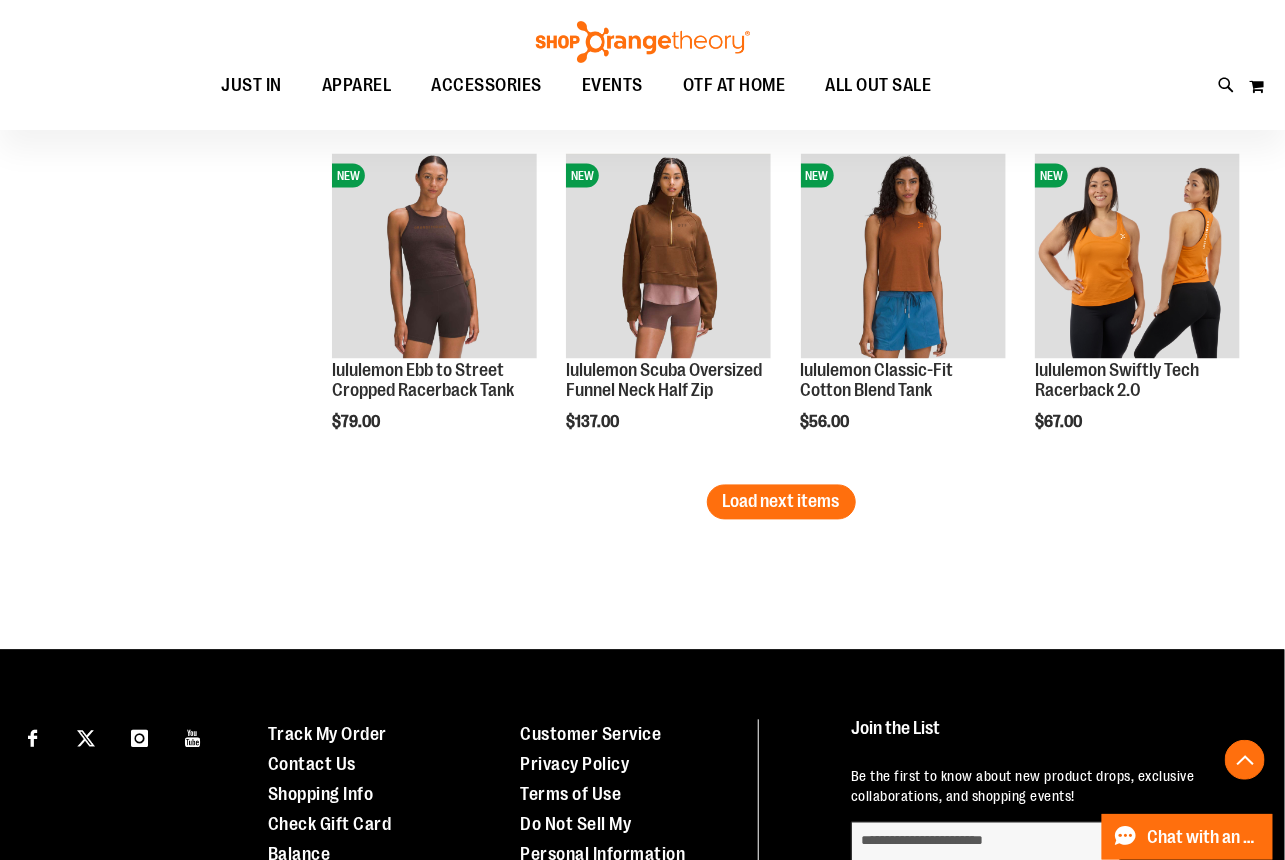 drag, startPoint x: 805, startPoint y: 503, endPoint x: 782, endPoint y: 507, distance: 23.345236 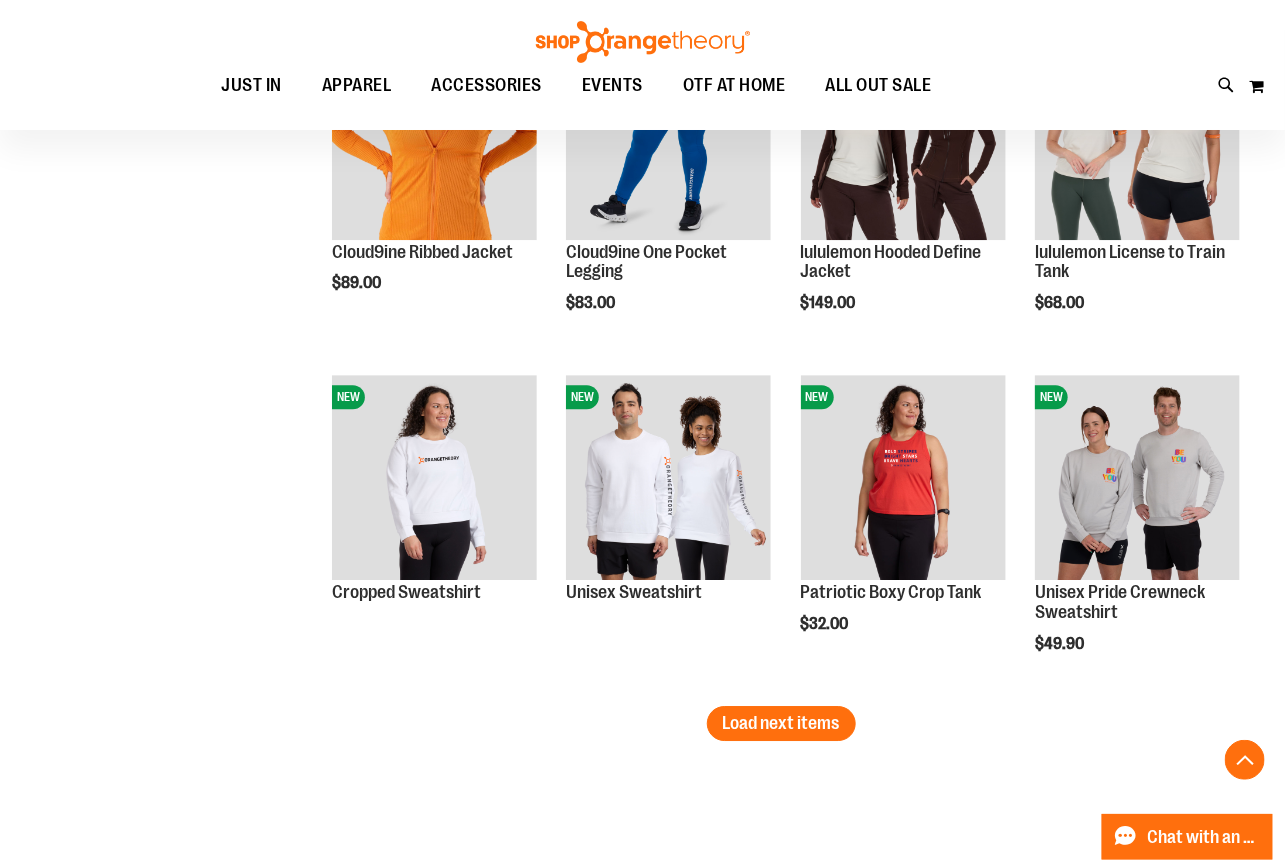 scroll, scrollTop: 4817, scrollLeft: 0, axis: vertical 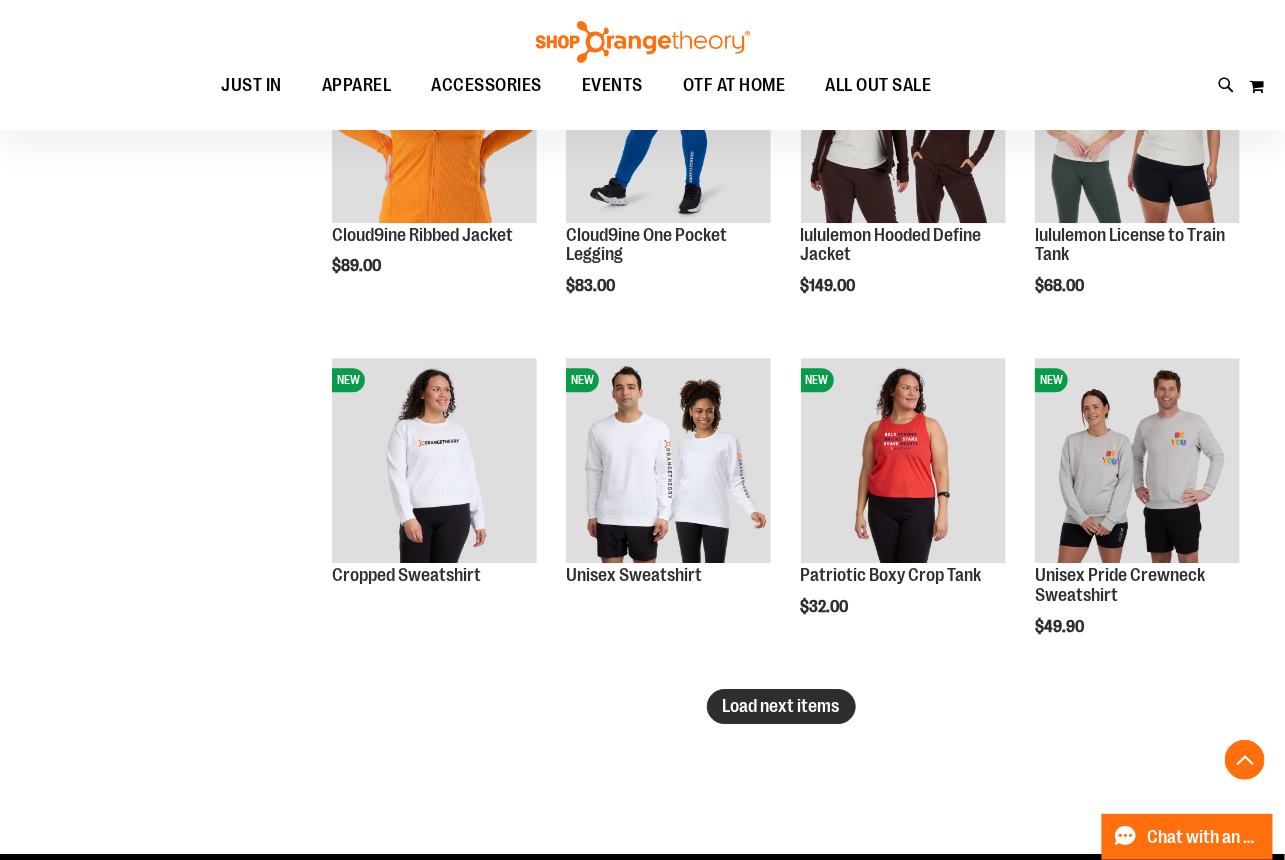 click on "Load next items" at bounding box center (781, 706) 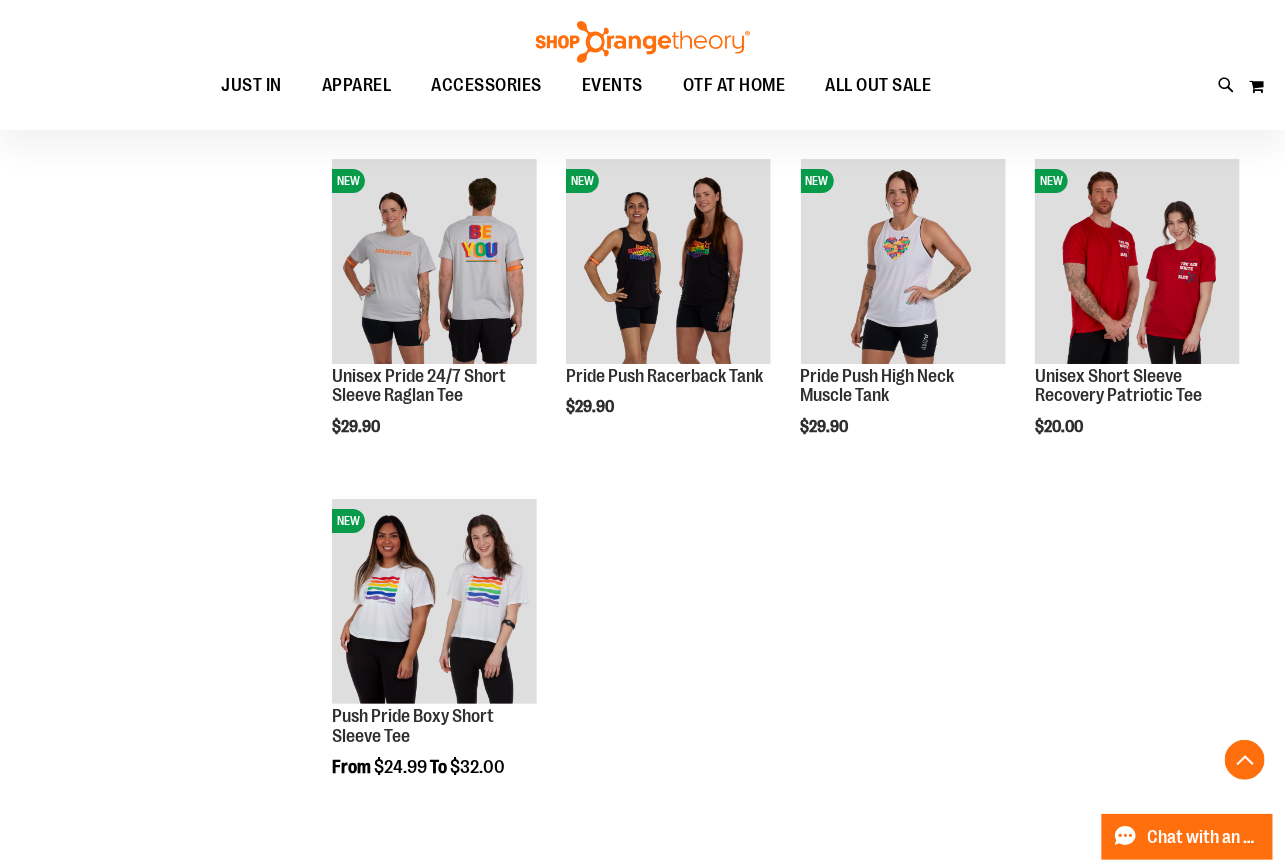 scroll, scrollTop: 5362, scrollLeft: 0, axis: vertical 